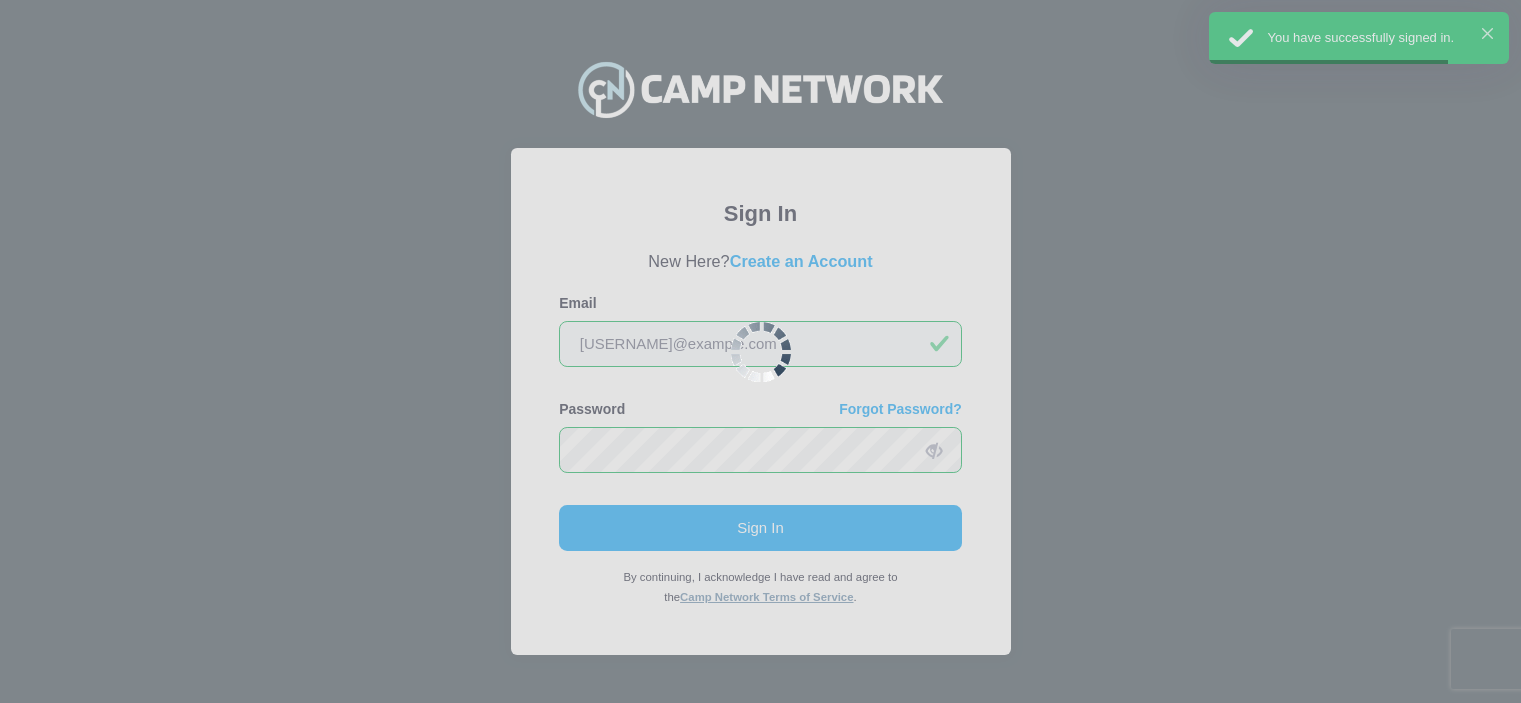 scroll, scrollTop: 0, scrollLeft: 0, axis: both 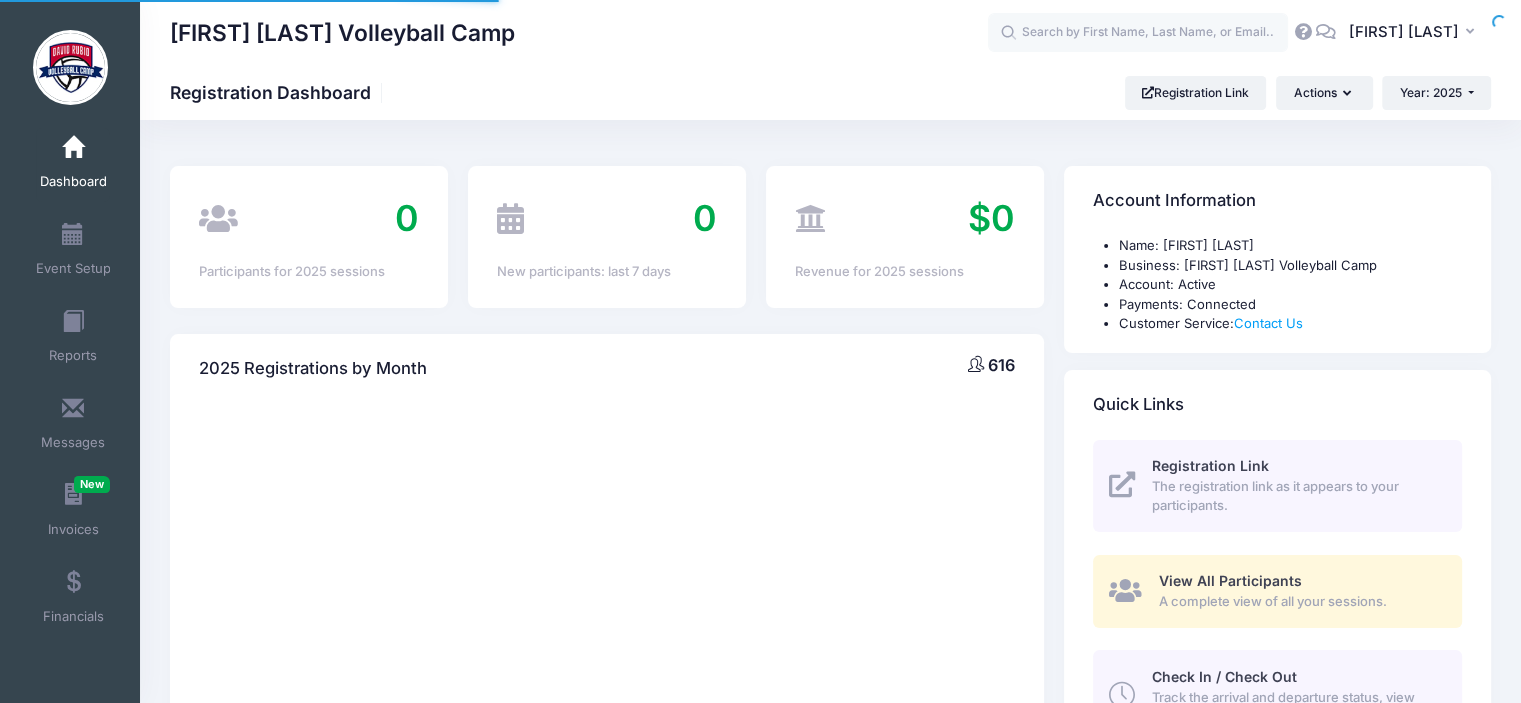 select 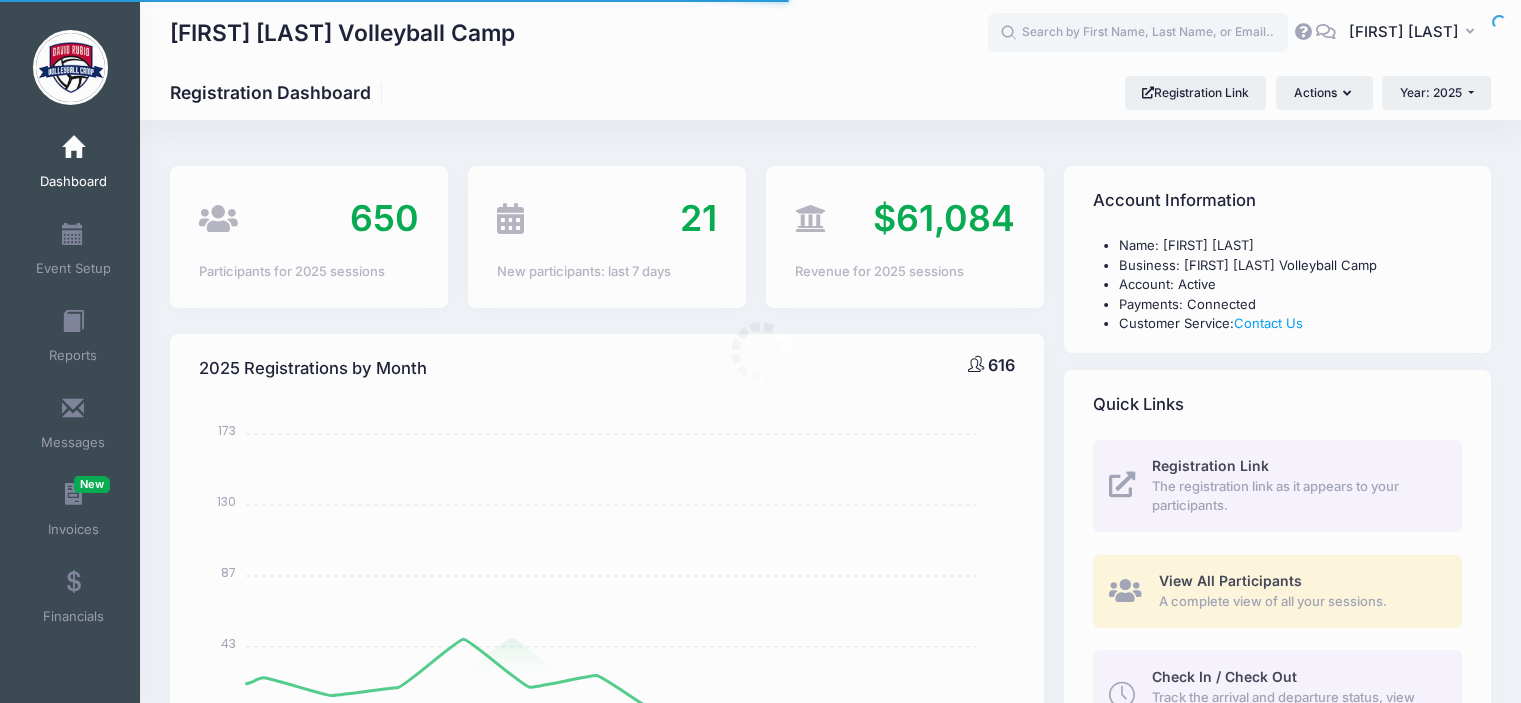 scroll, scrollTop: 0, scrollLeft: 0, axis: both 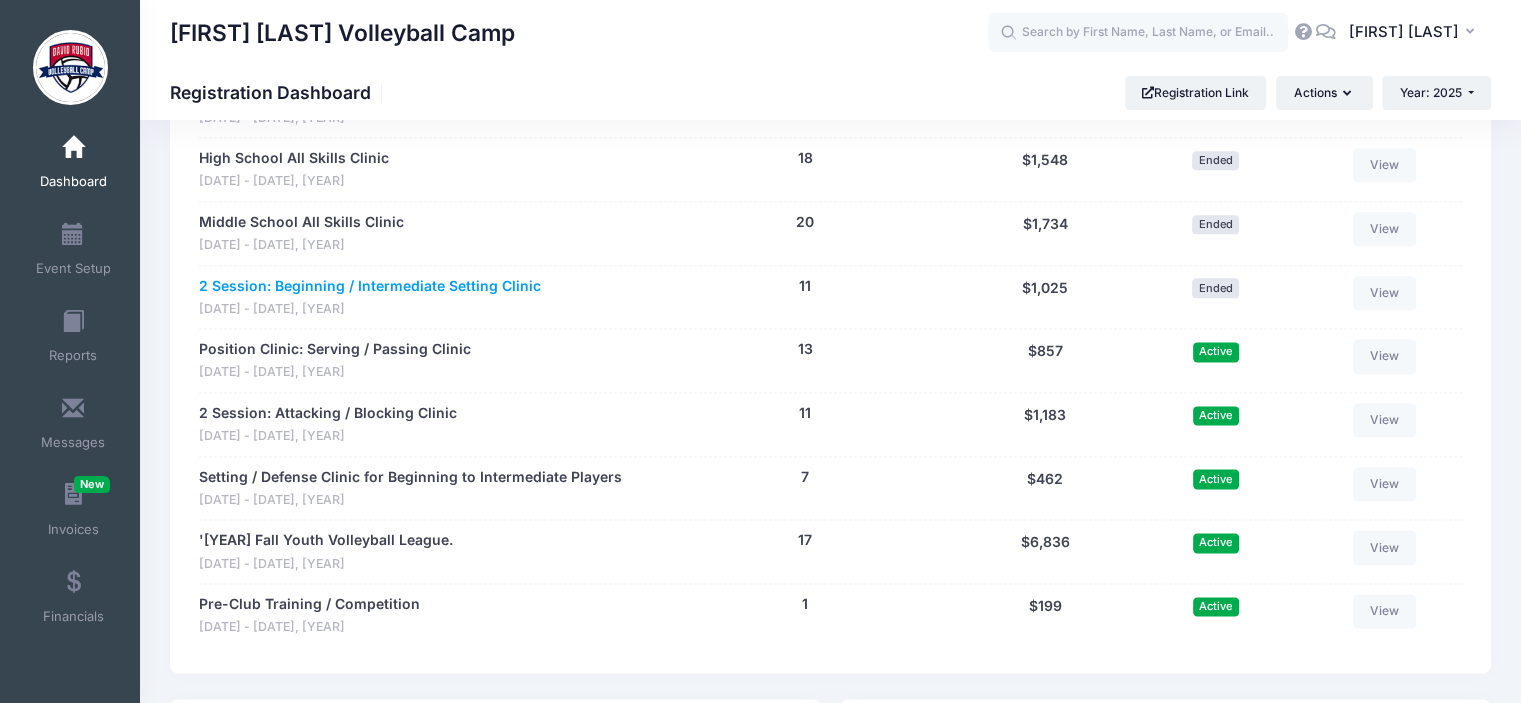 click on "2 Session: Beginning / Intermediate Setting Clinic" at bounding box center [370, 286] 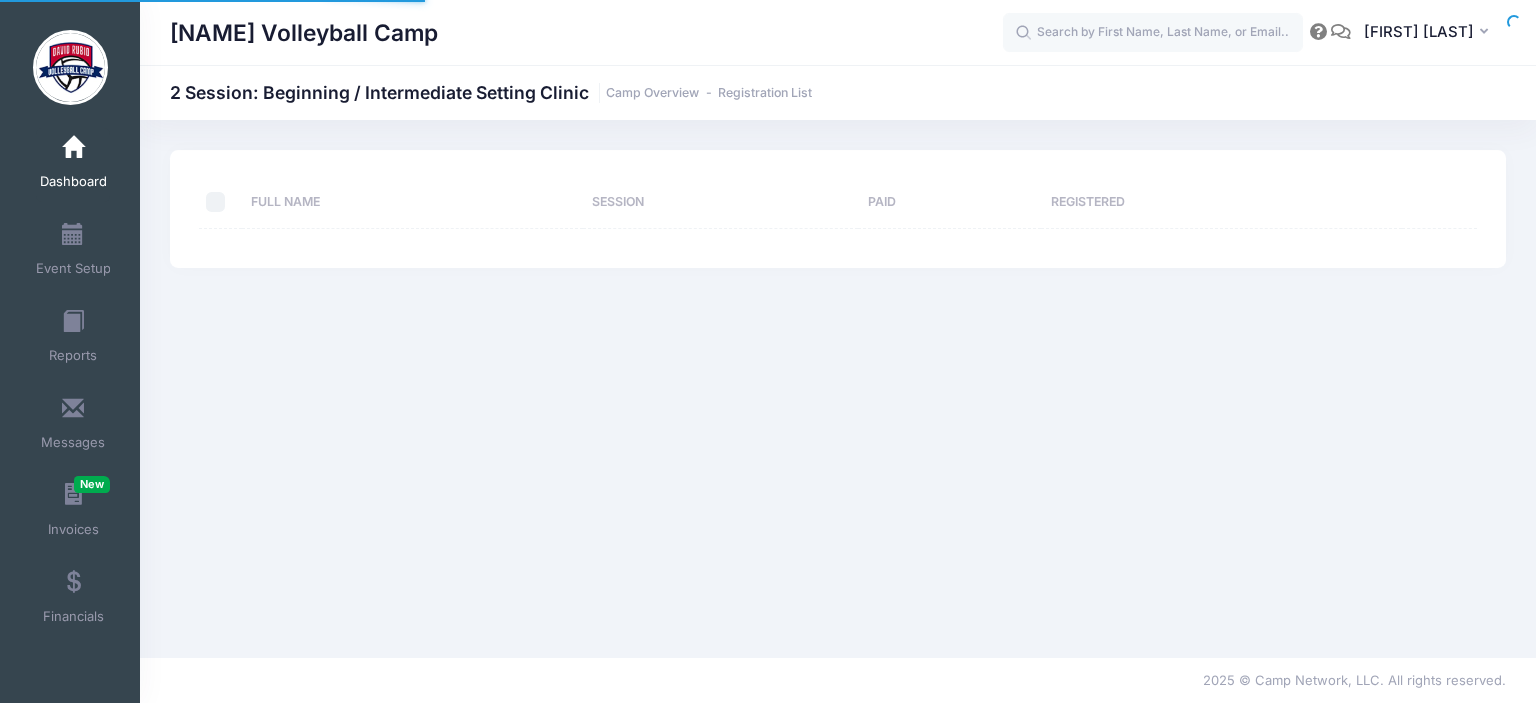 scroll, scrollTop: 0, scrollLeft: 0, axis: both 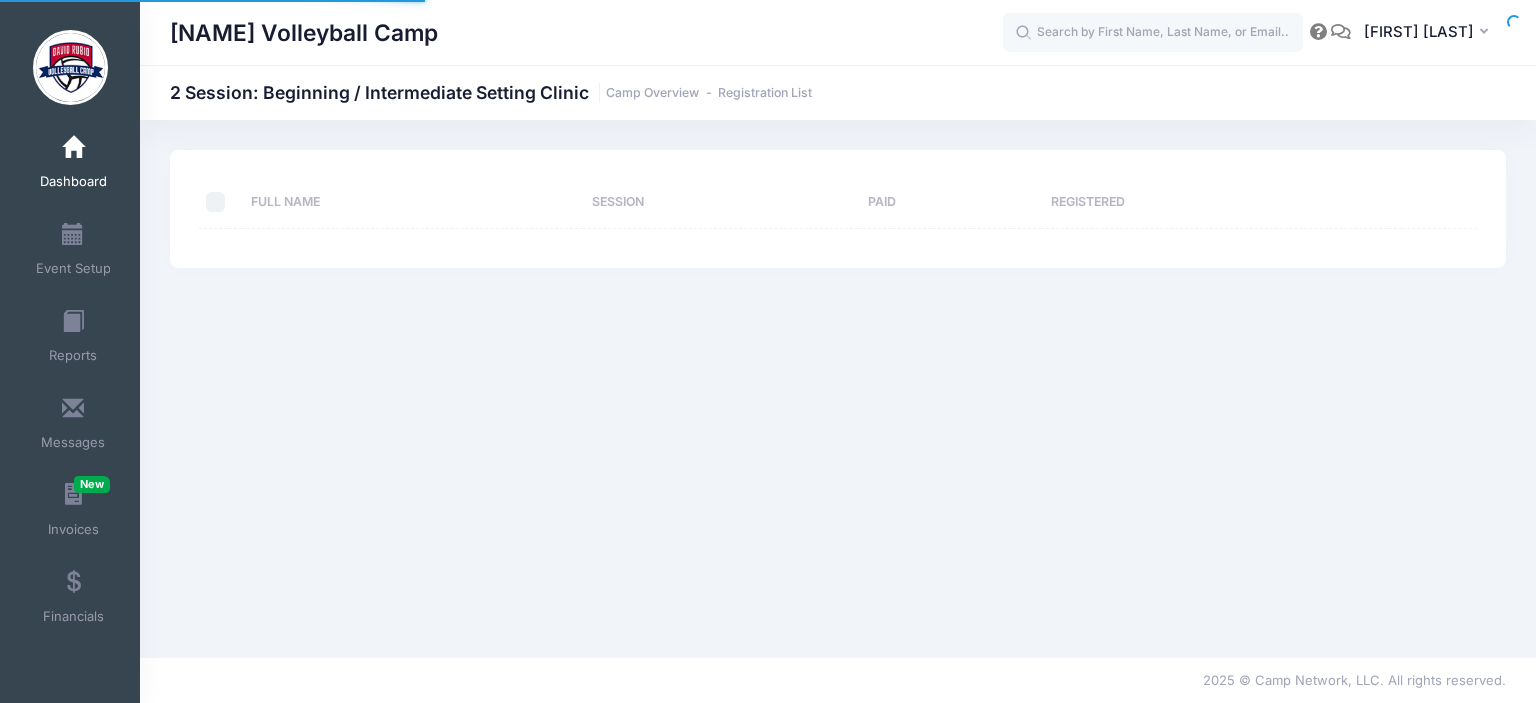 select on "10" 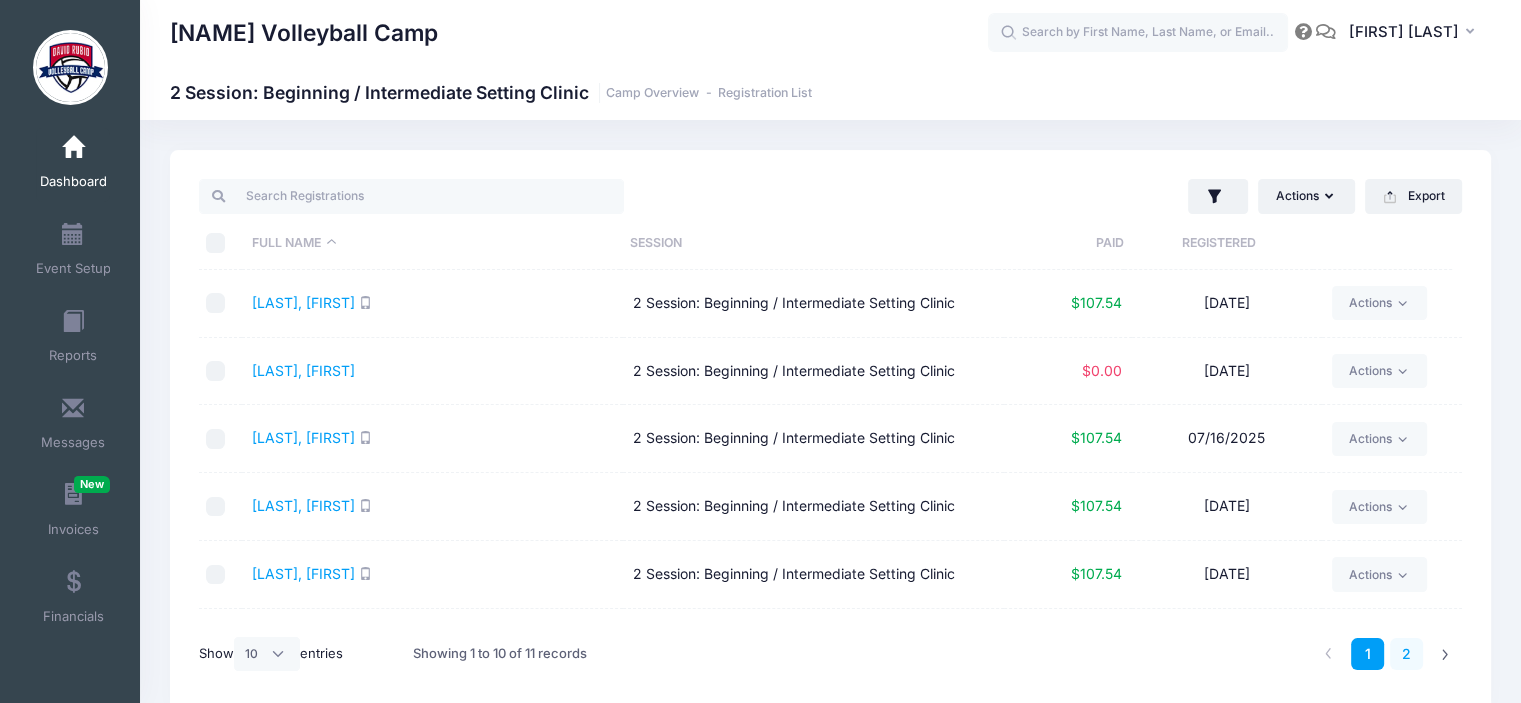 click on "2" at bounding box center (1406, 654) 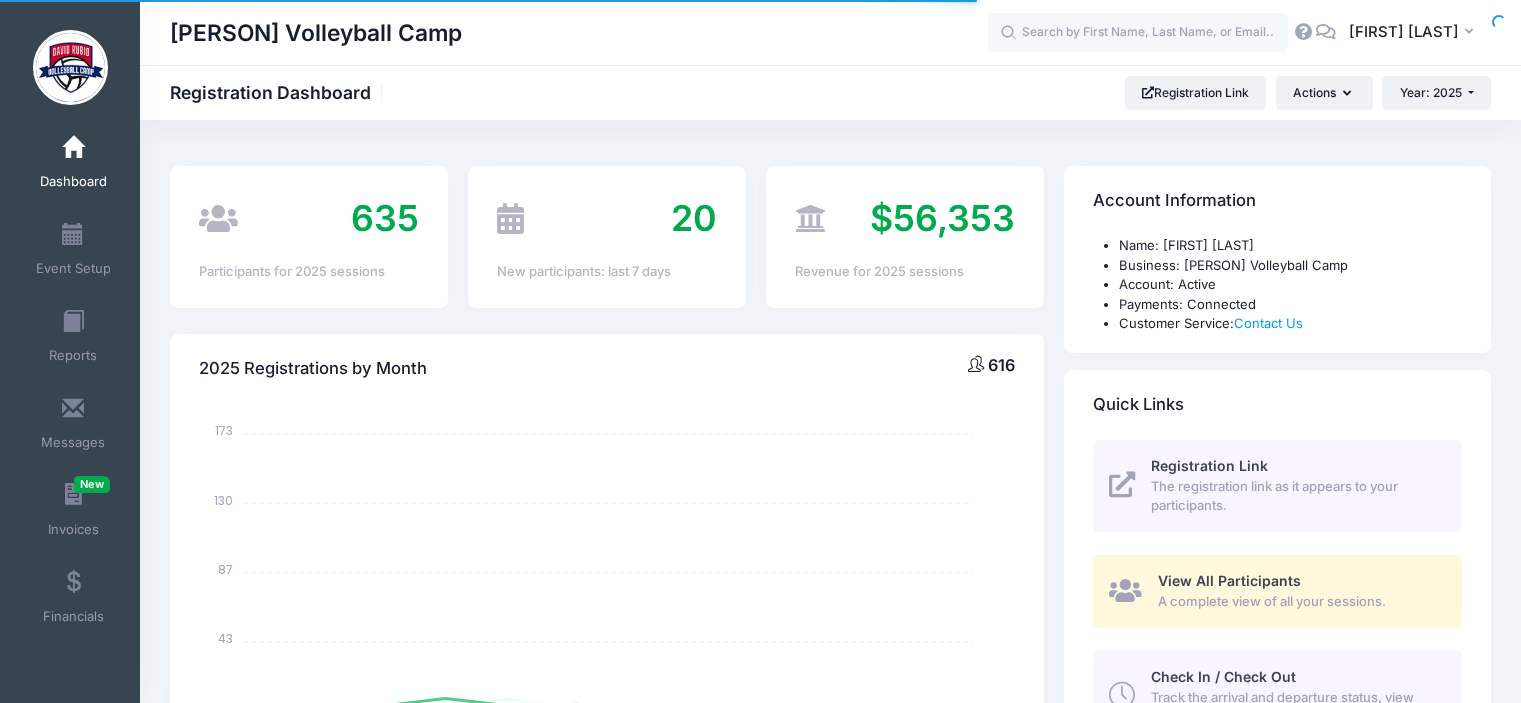 select 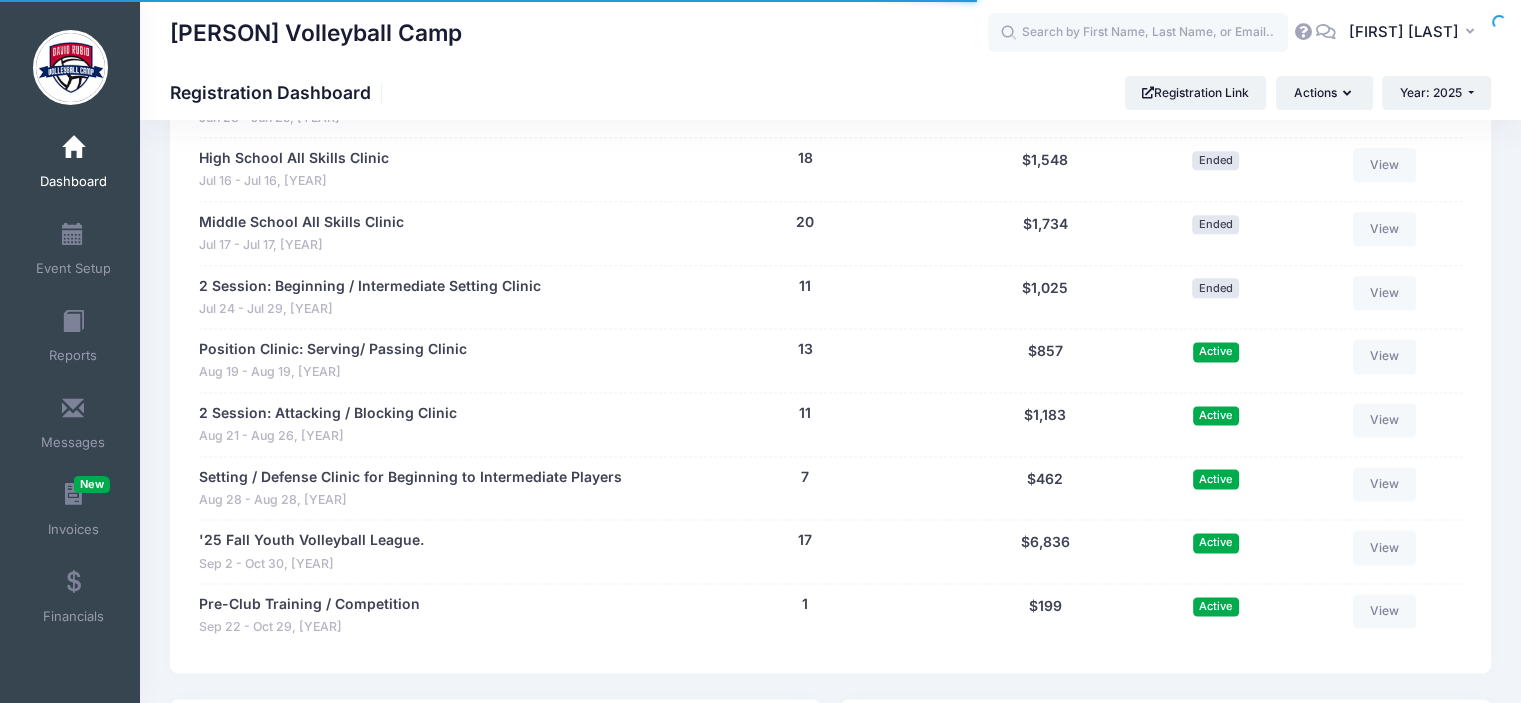 scroll, scrollTop: 0, scrollLeft: 0, axis: both 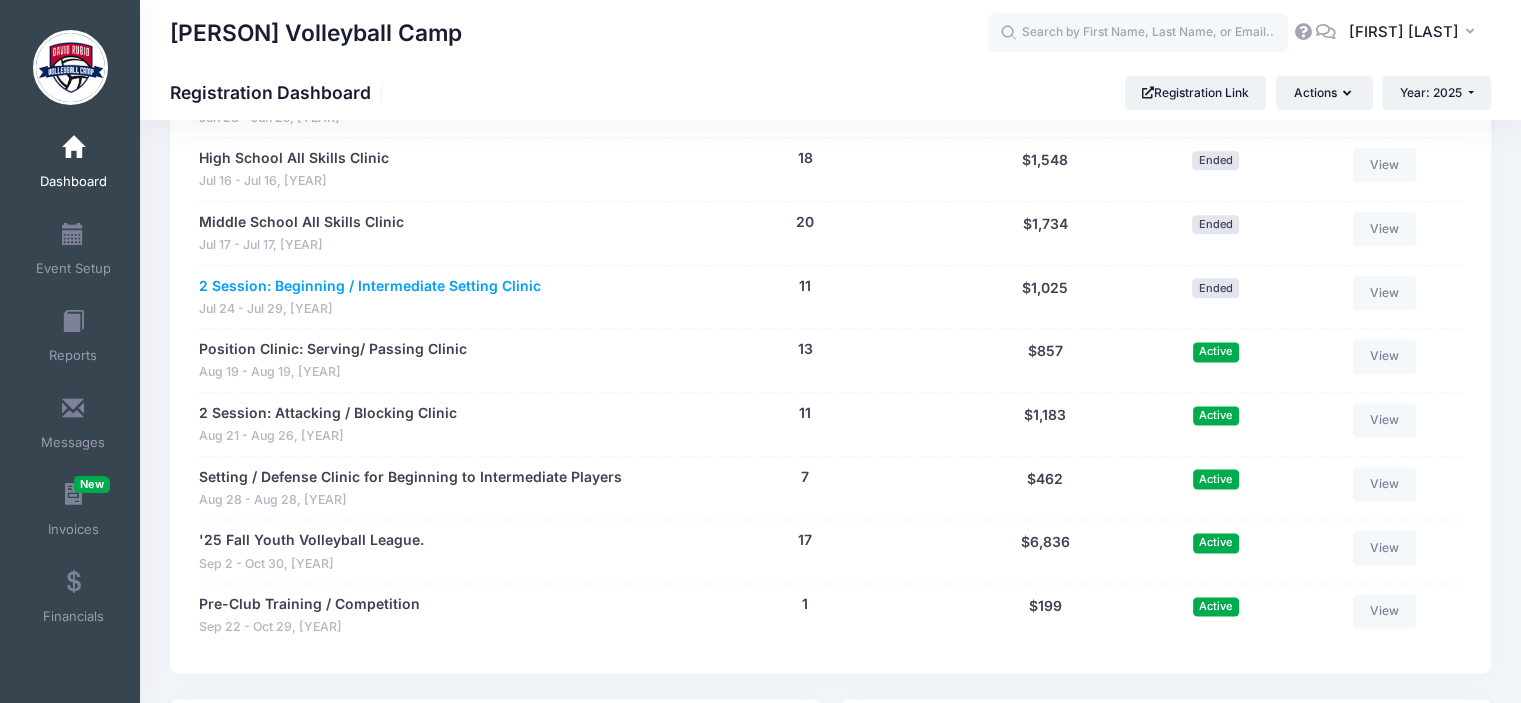 click on "2 Session: Beginning / Intermediate Setting Clinic" at bounding box center (370, 286) 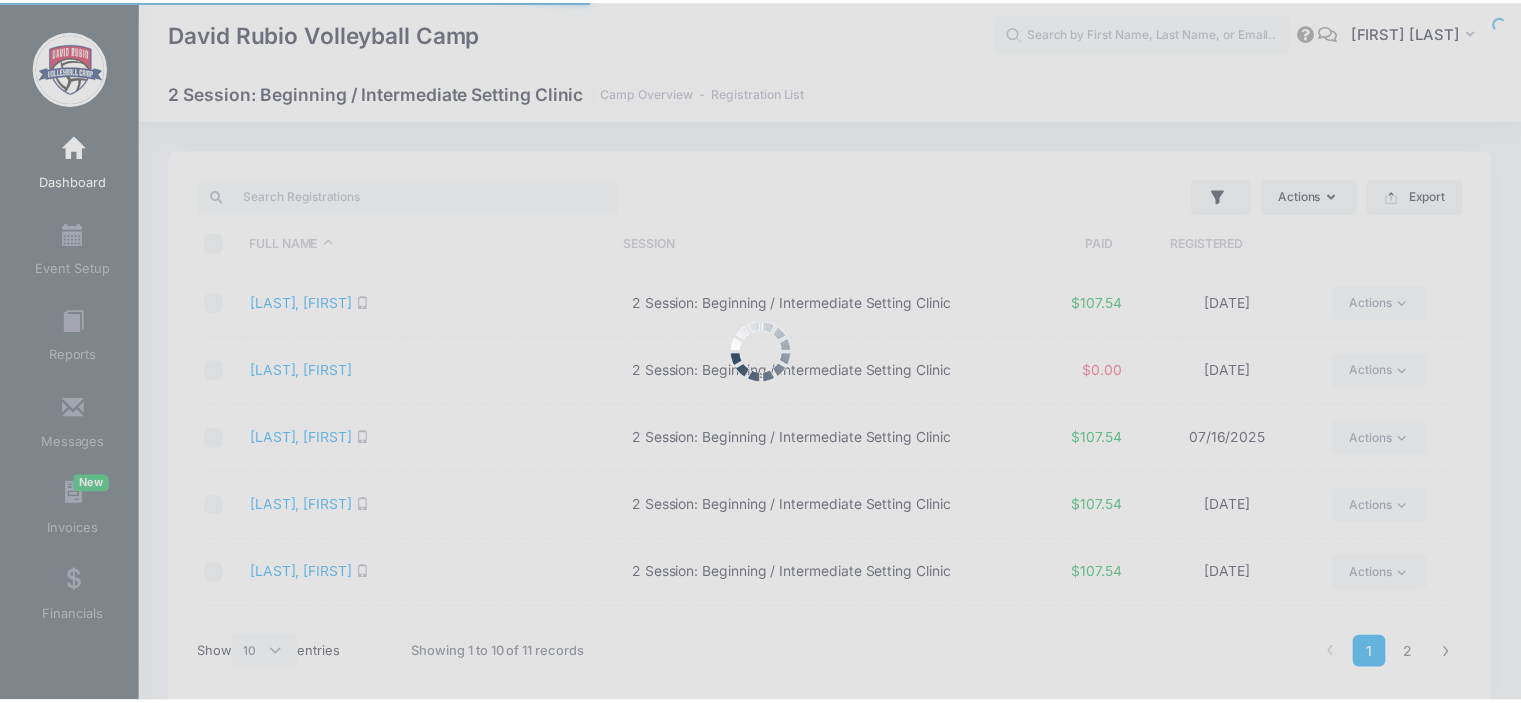scroll, scrollTop: 0, scrollLeft: 0, axis: both 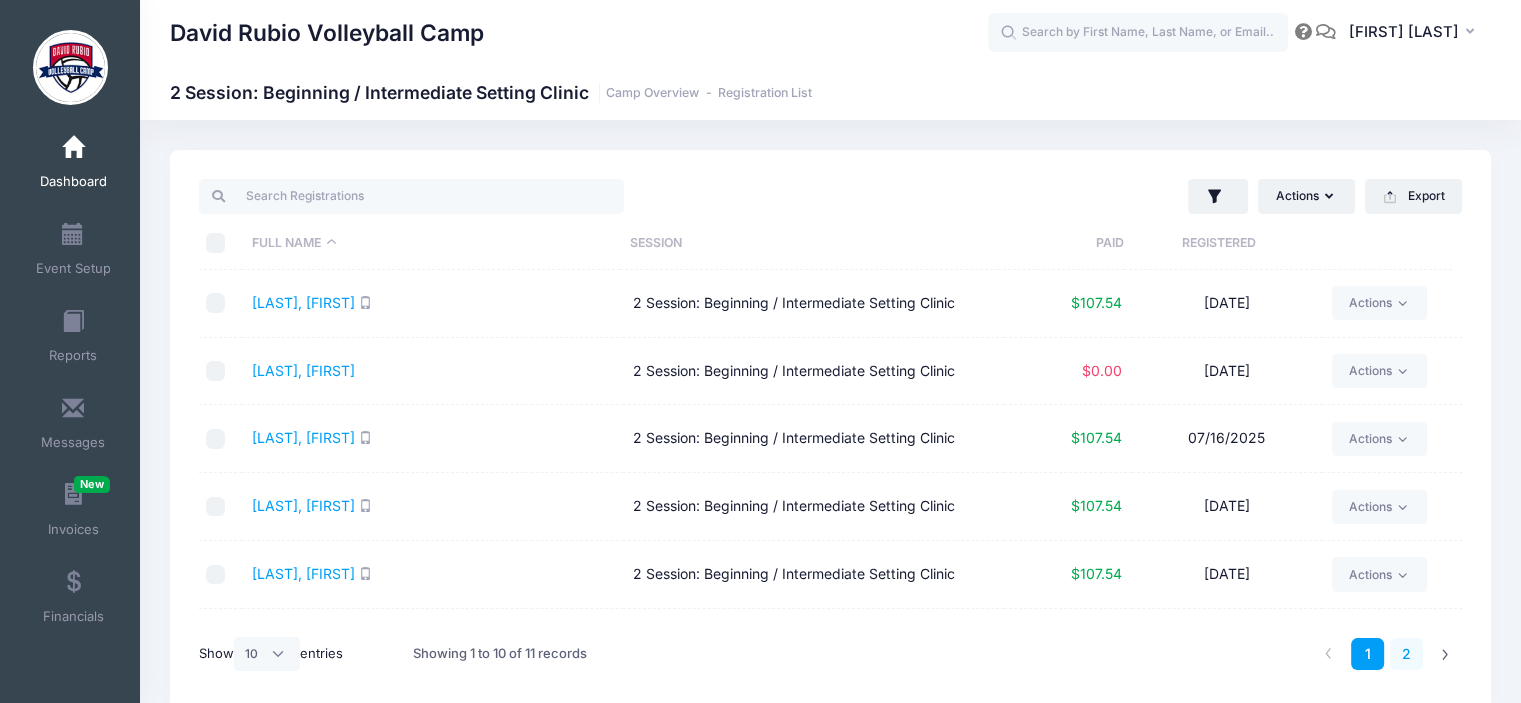 click on "2" at bounding box center [1406, 654] 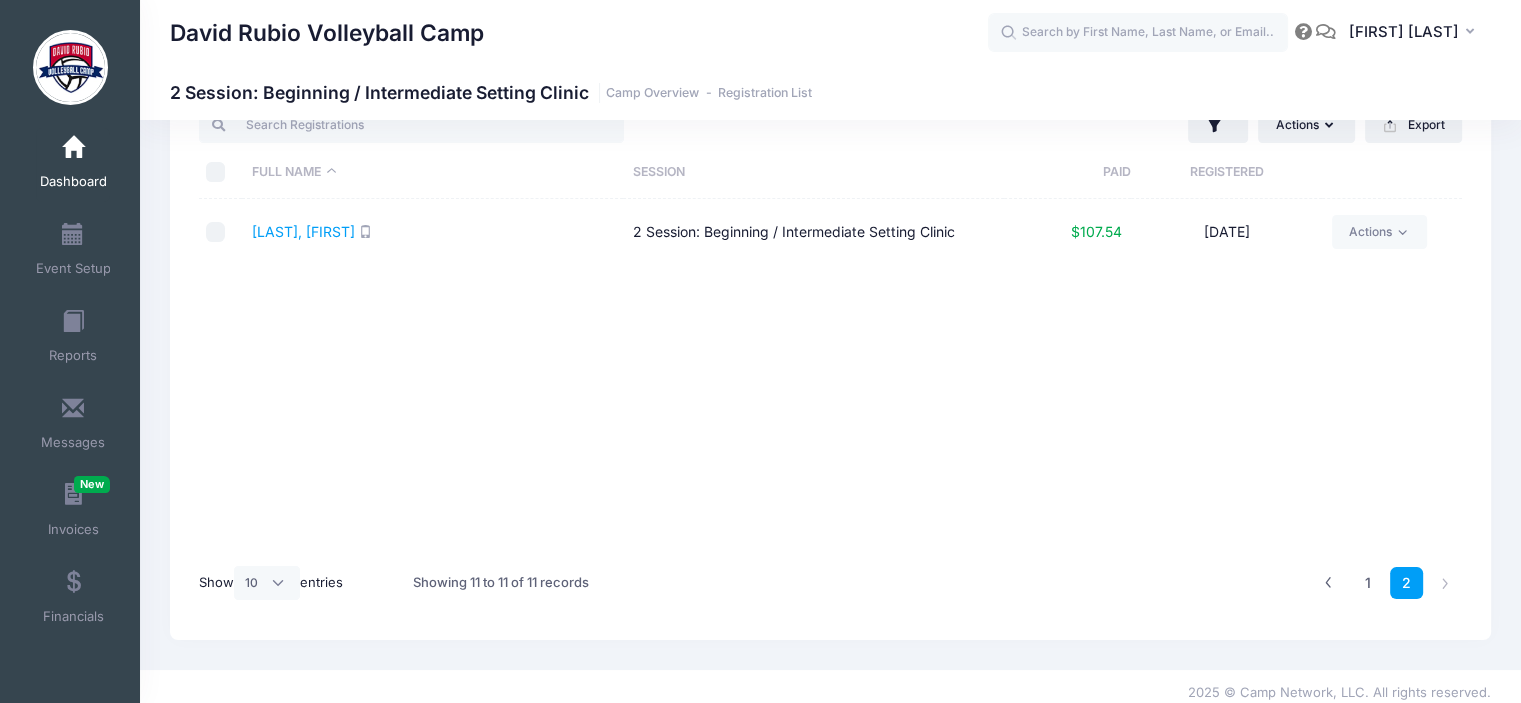 scroll, scrollTop: 83, scrollLeft: 0, axis: vertical 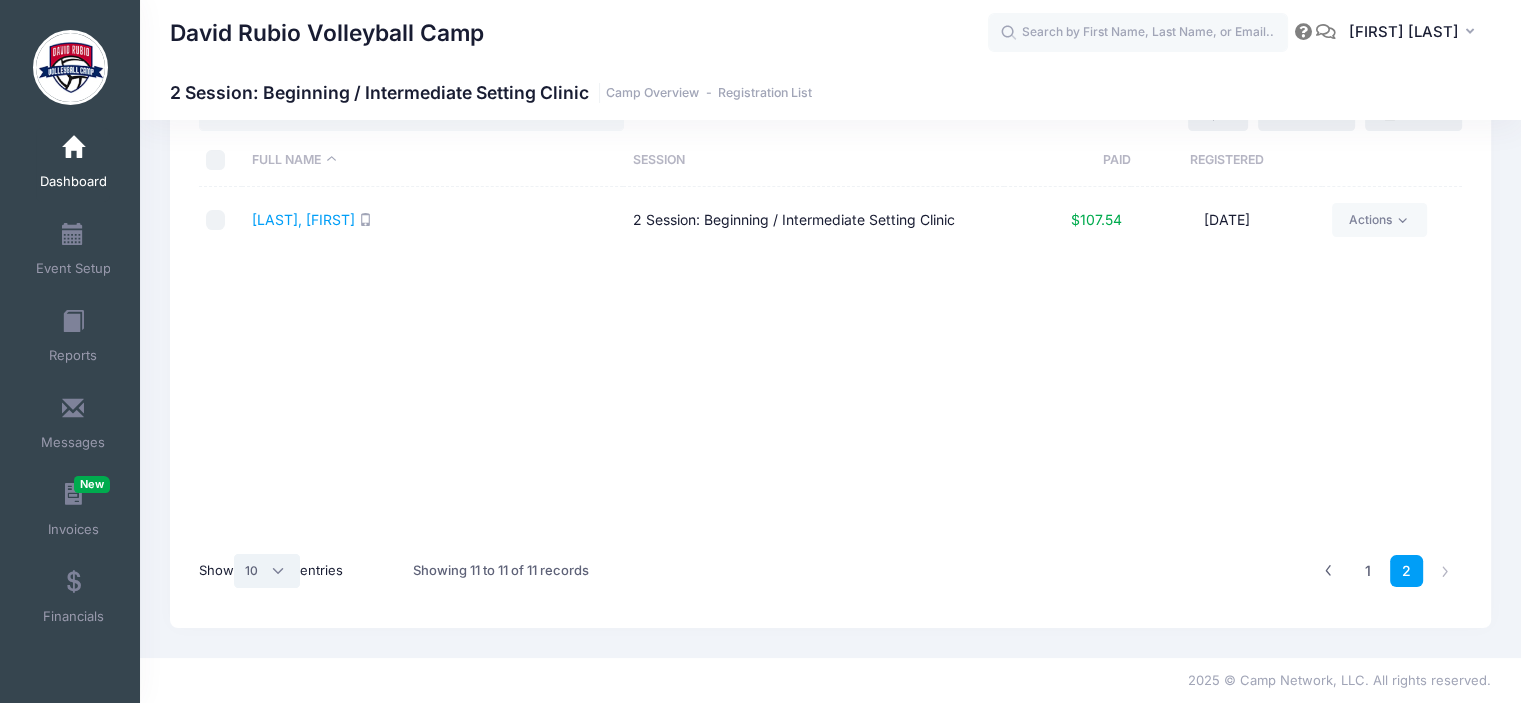click on "All 10 25 50" at bounding box center (267, 571) 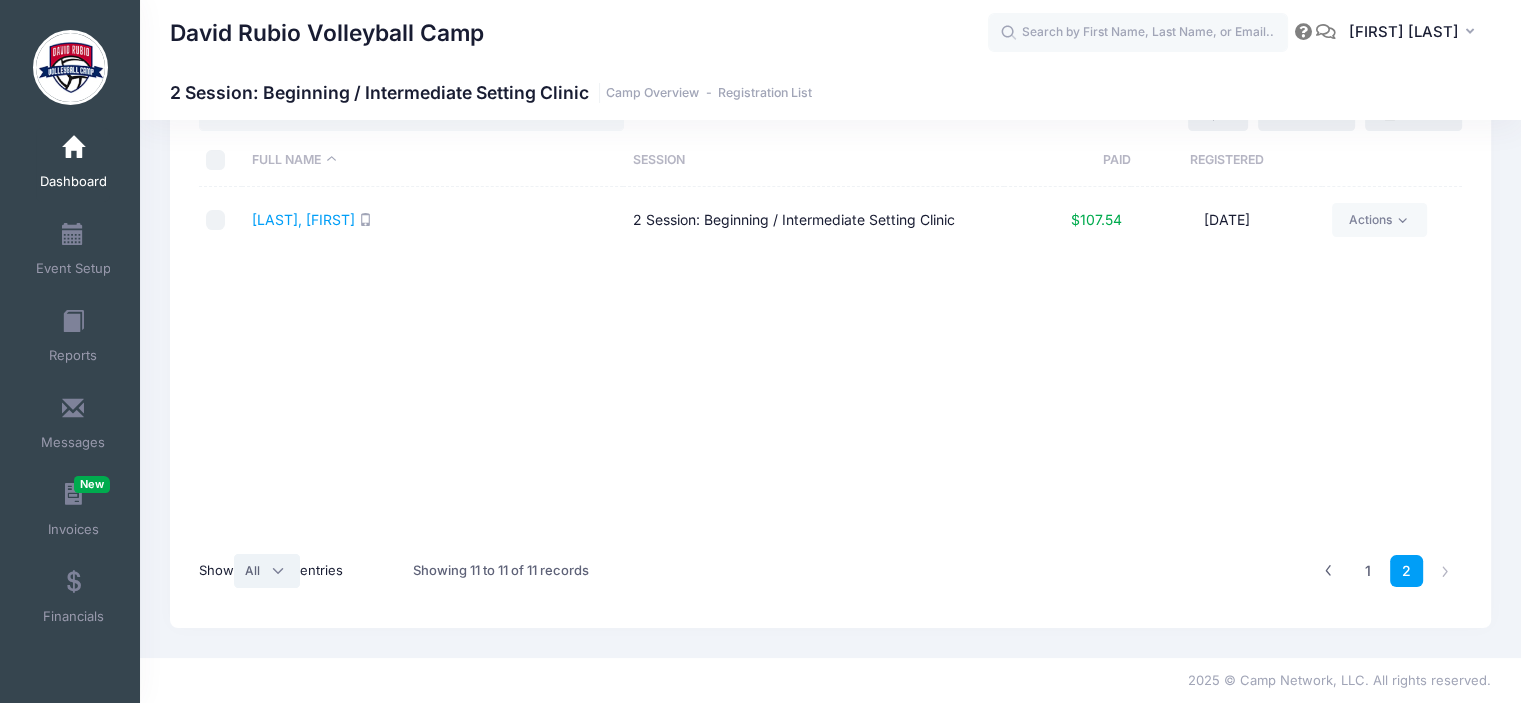 click on "All 10 25 50" at bounding box center (267, 571) 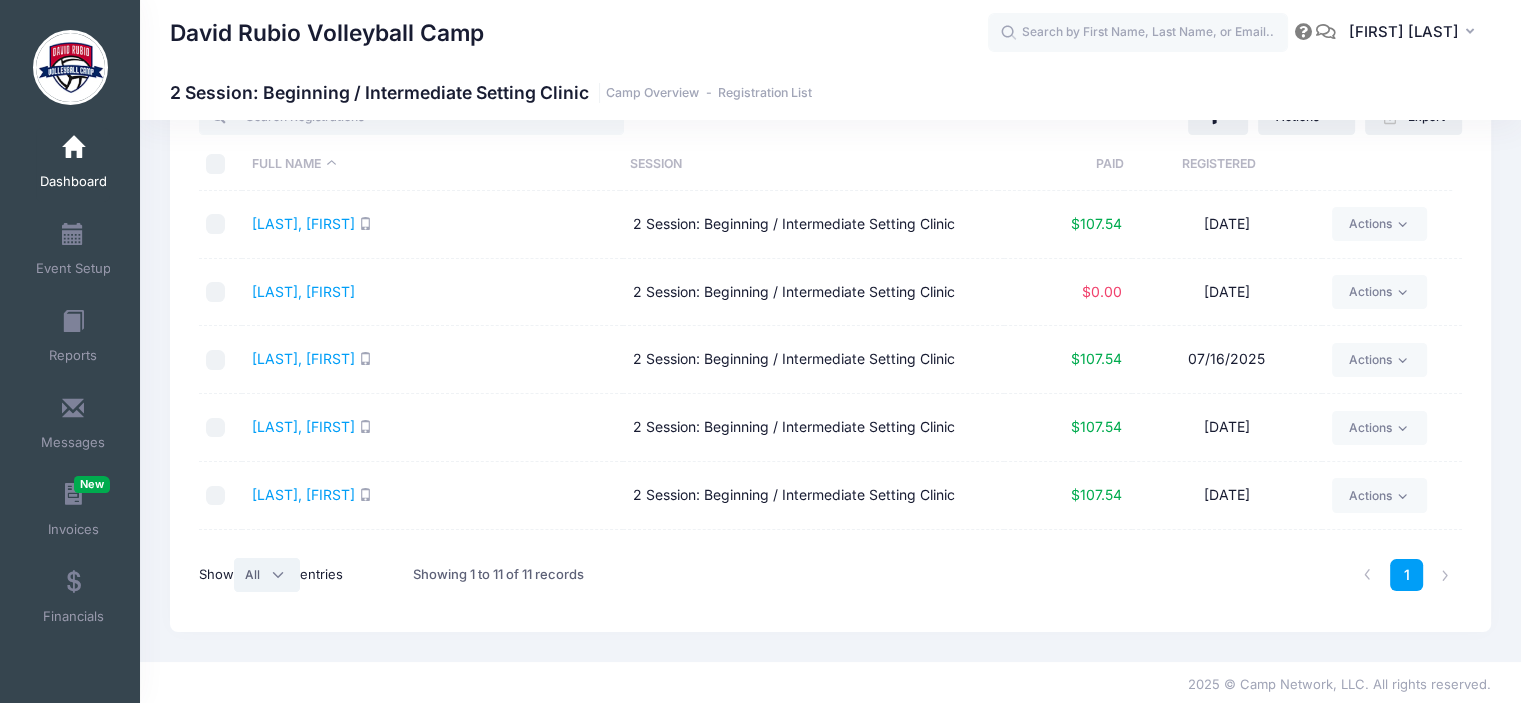 scroll, scrollTop: 83, scrollLeft: 0, axis: vertical 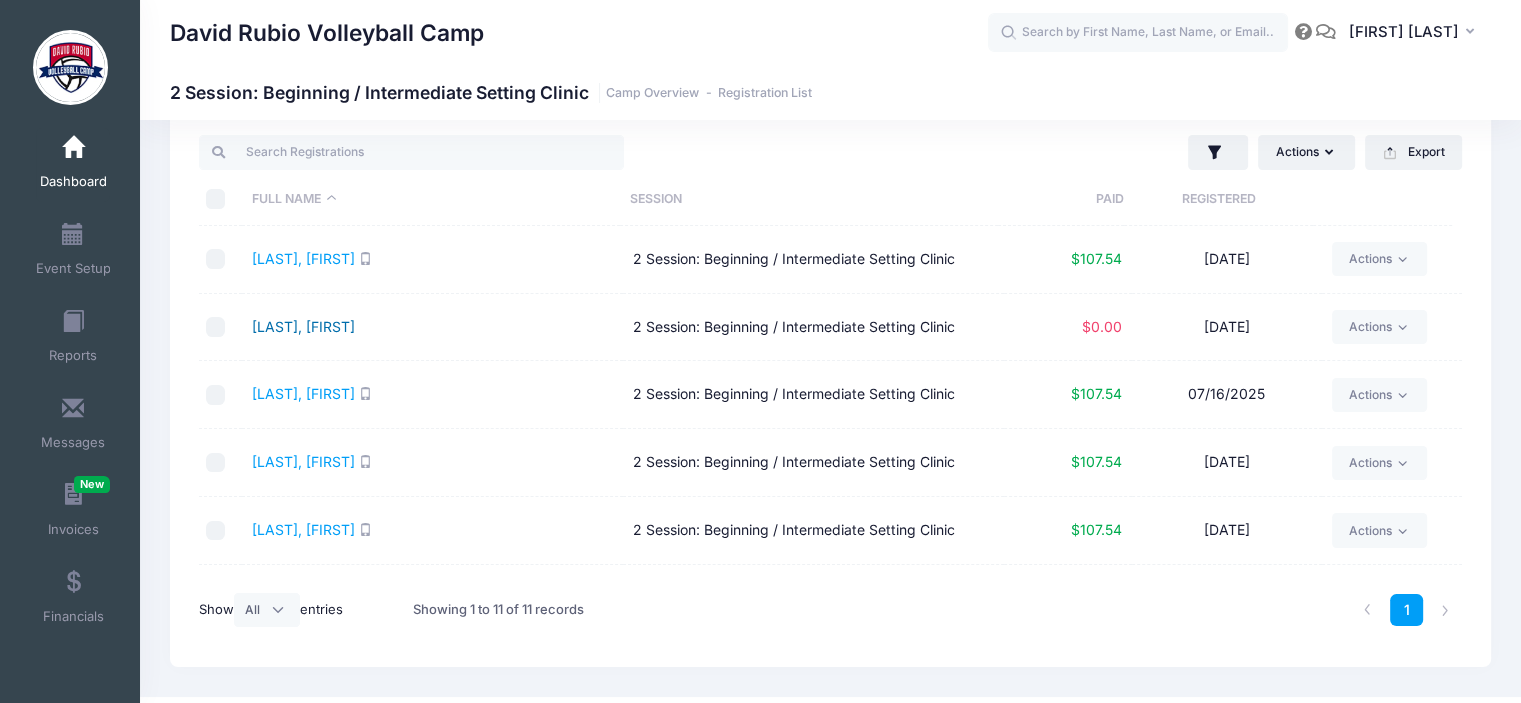 click on "[LAST], [FIRST]" at bounding box center (303, 326) 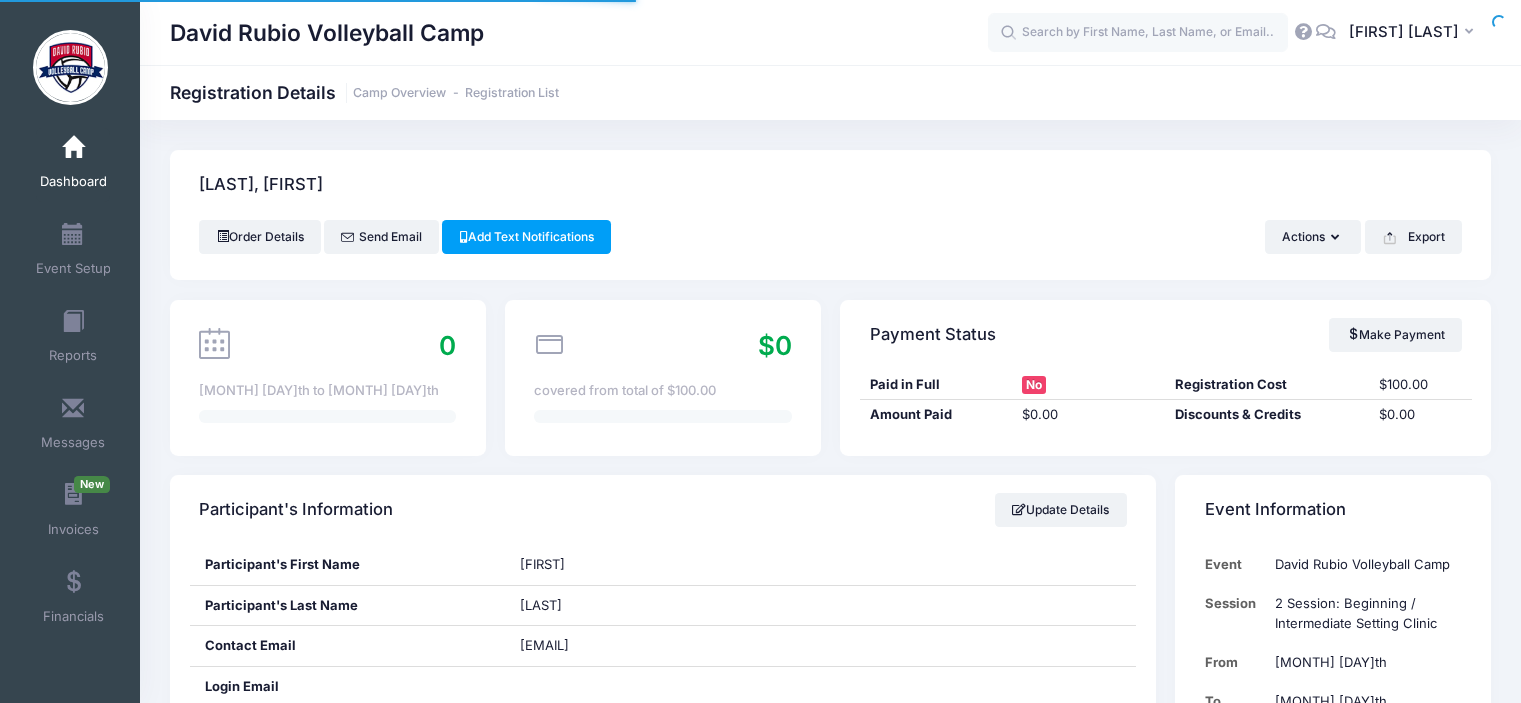 scroll, scrollTop: 0, scrollLeft: 0, axis: both 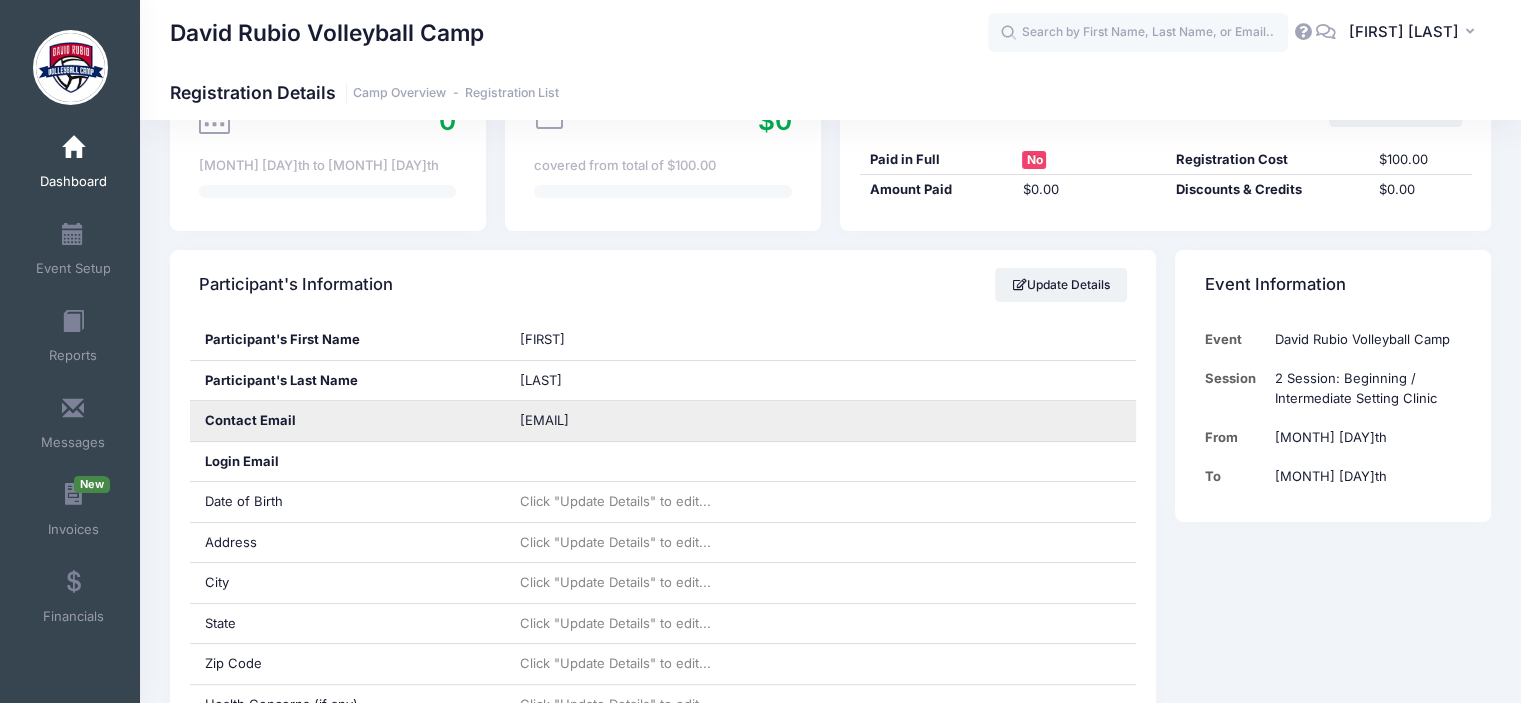 click on "Contact Email" at bounding box center (348, 421) 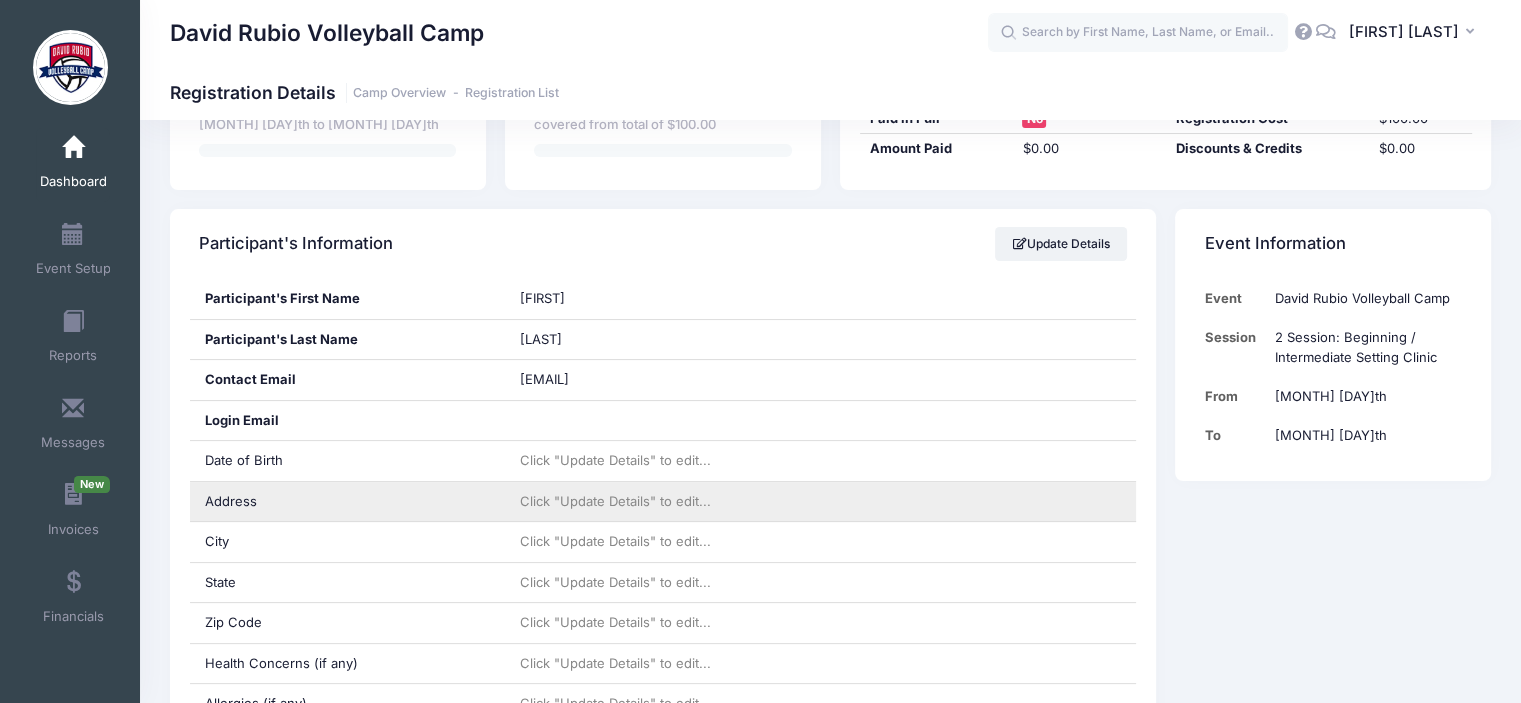 scroll, scrollTop: 267, scrollLeft: 0, axis: vertical 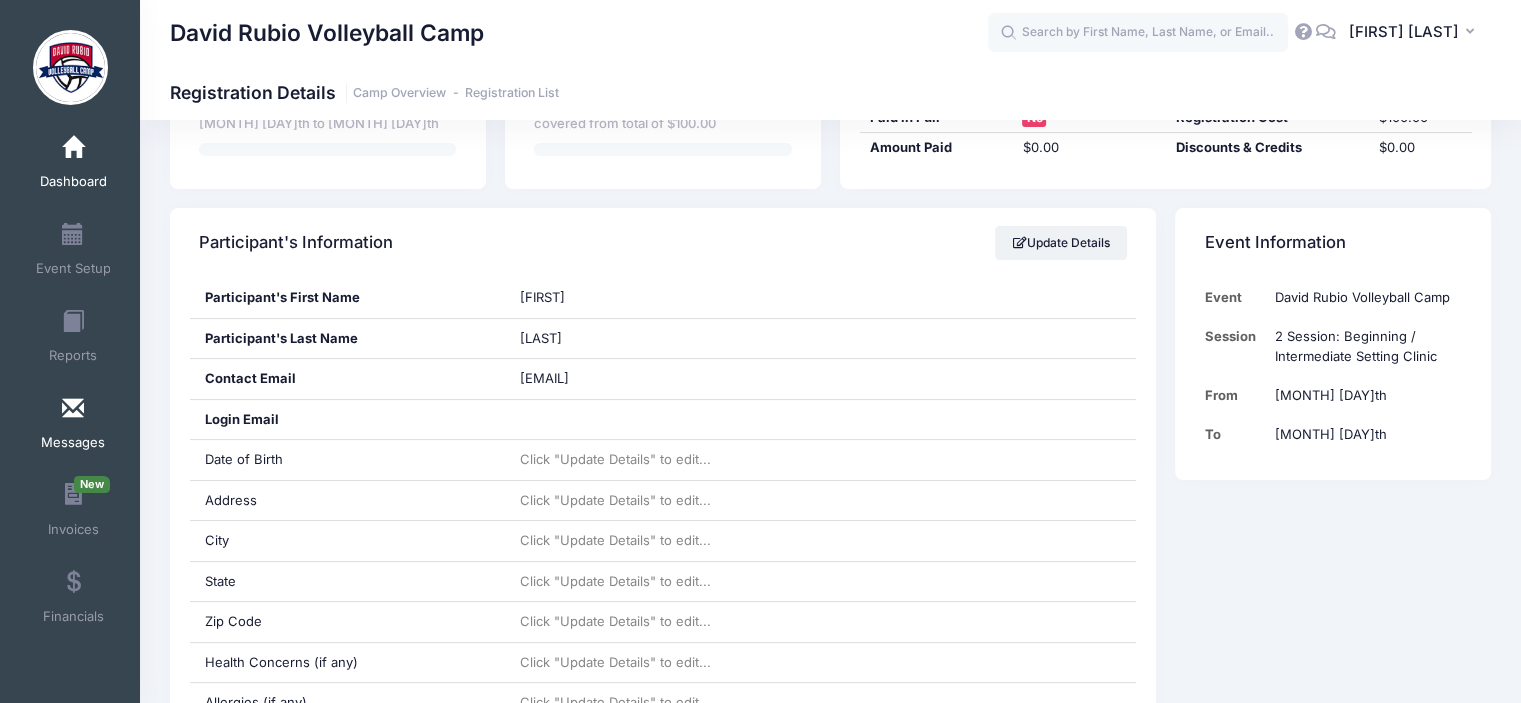 click at bounding box center (73, 409) 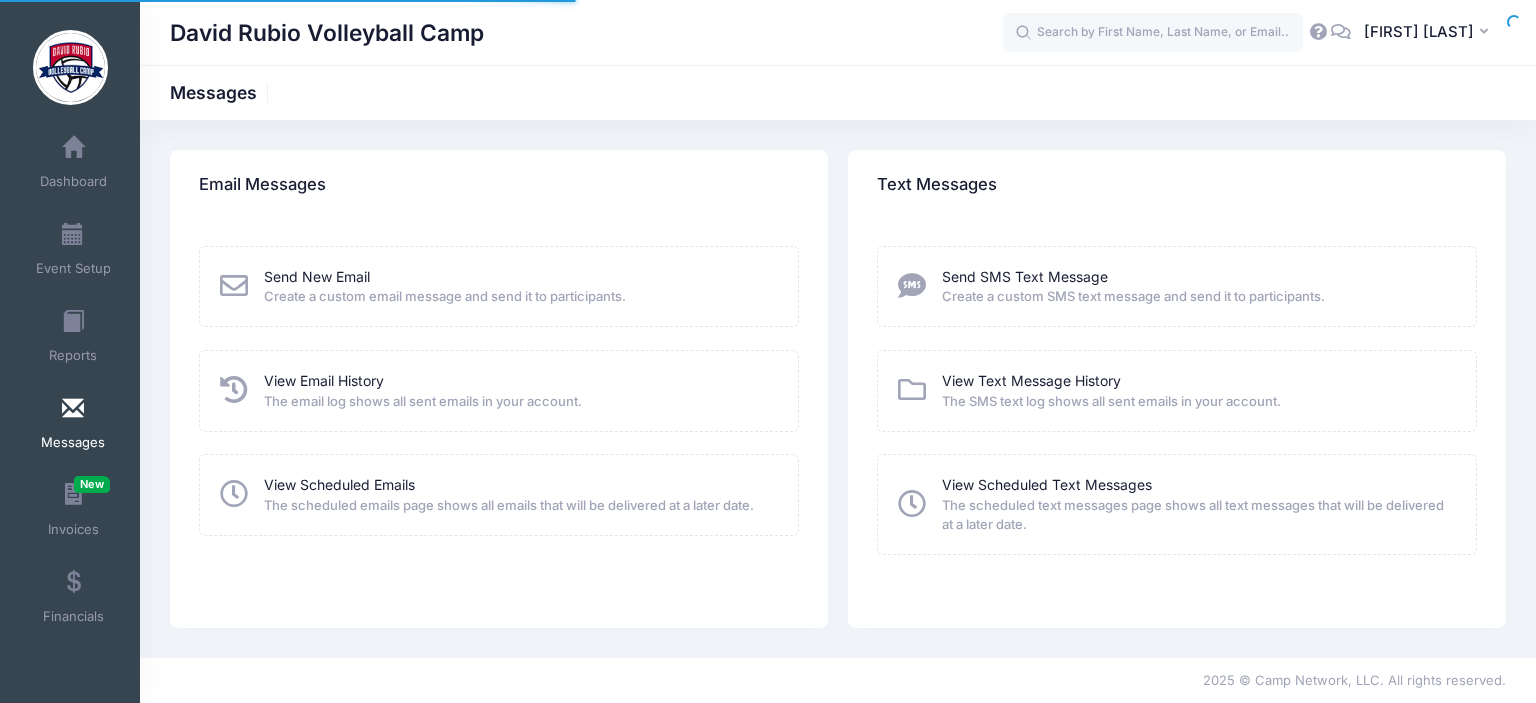 scroll, scrollTop: 0, scrollLeft: 0, axis: both 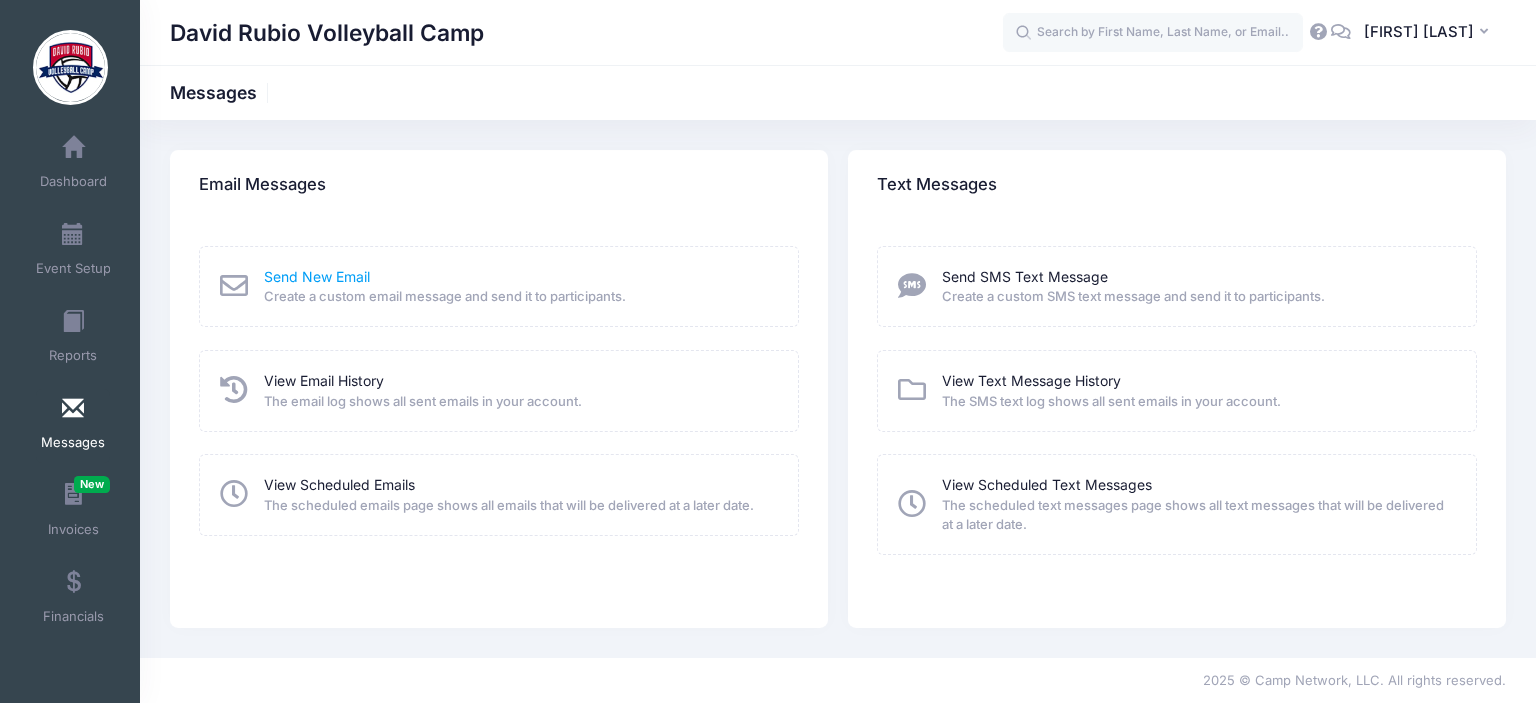 click on "Send New Email" at bounding box center (317, 276) 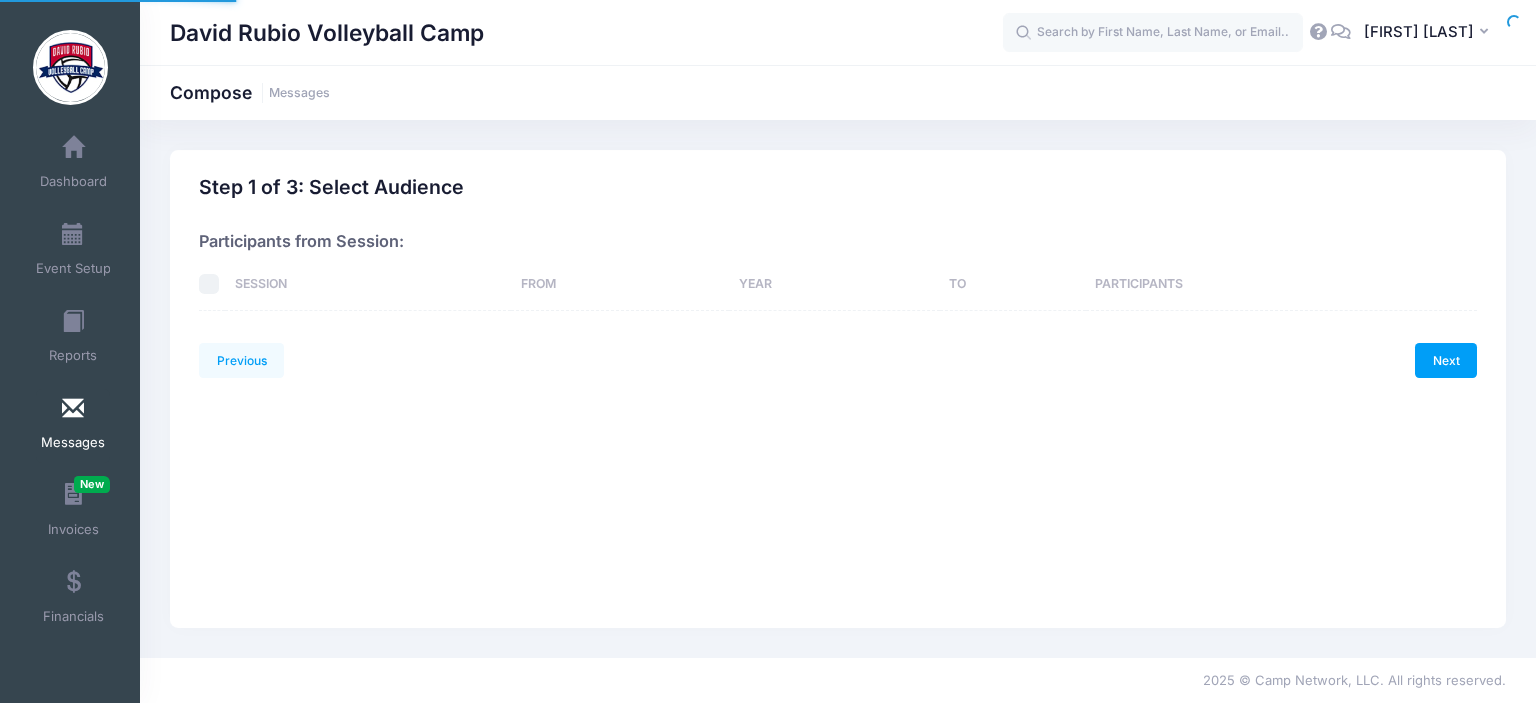 scroll, scrollTop: 0, scrollLeft: 0, axis: both 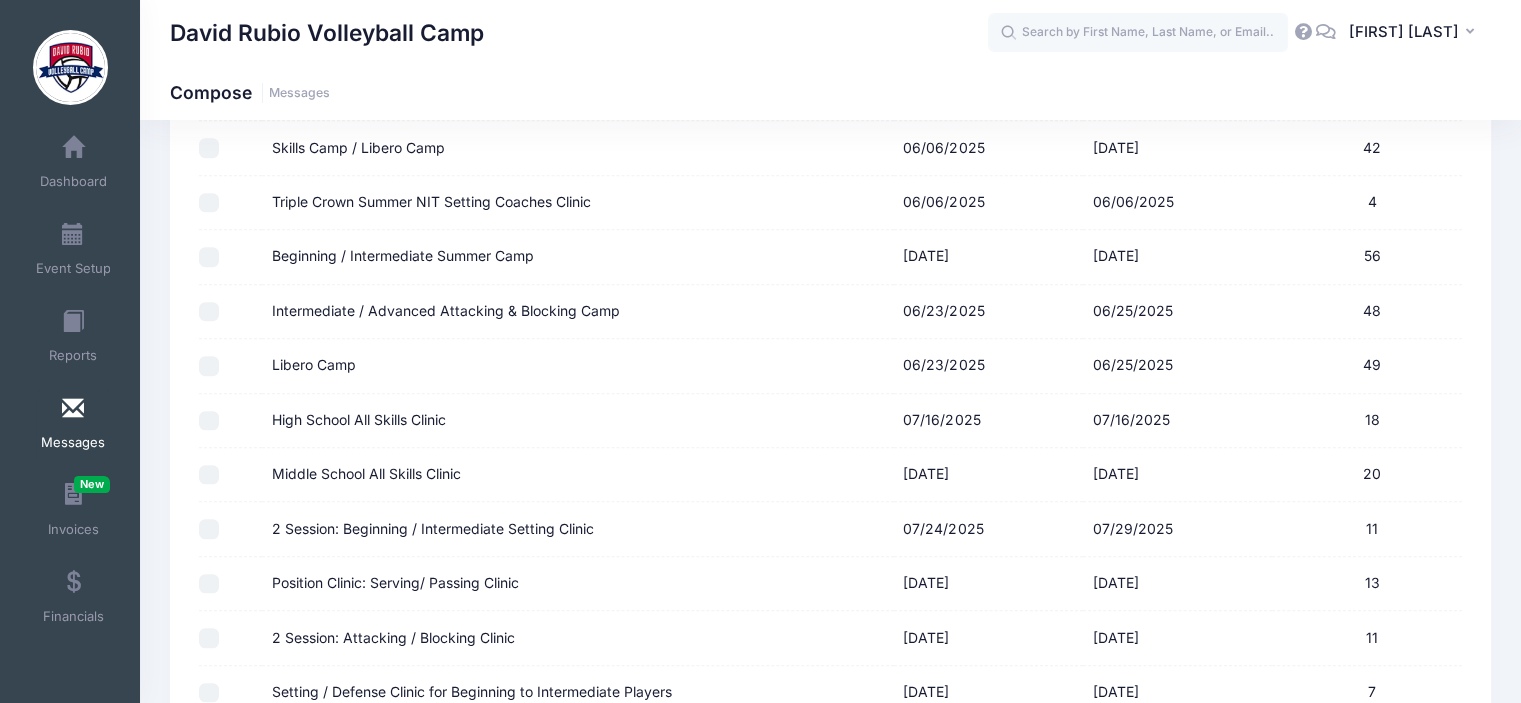 click on "2 Session: Beginning / Intermediate Setting Clinic" at bounding box center [433, 529] 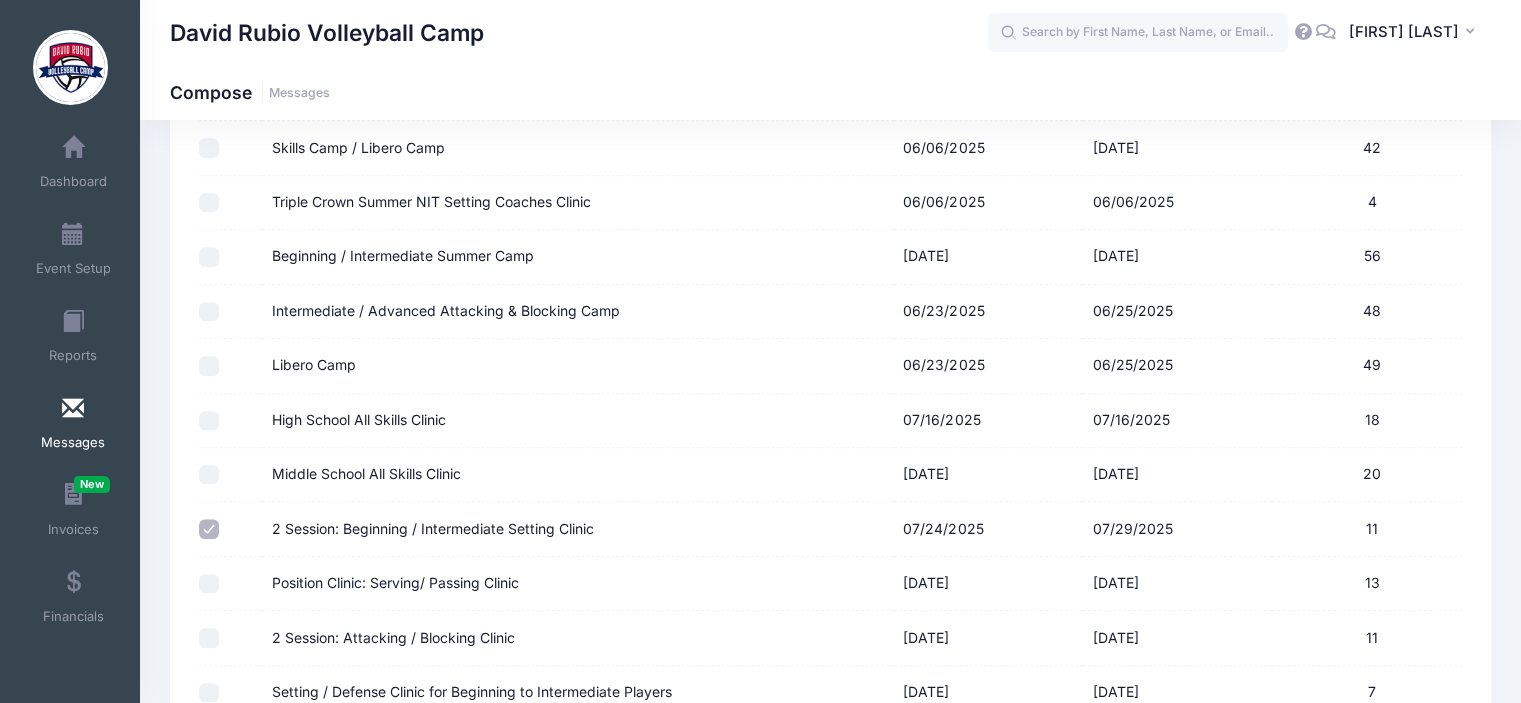 scroll, scrollTop: 1558, scrollLeft: 0, axis: vertical 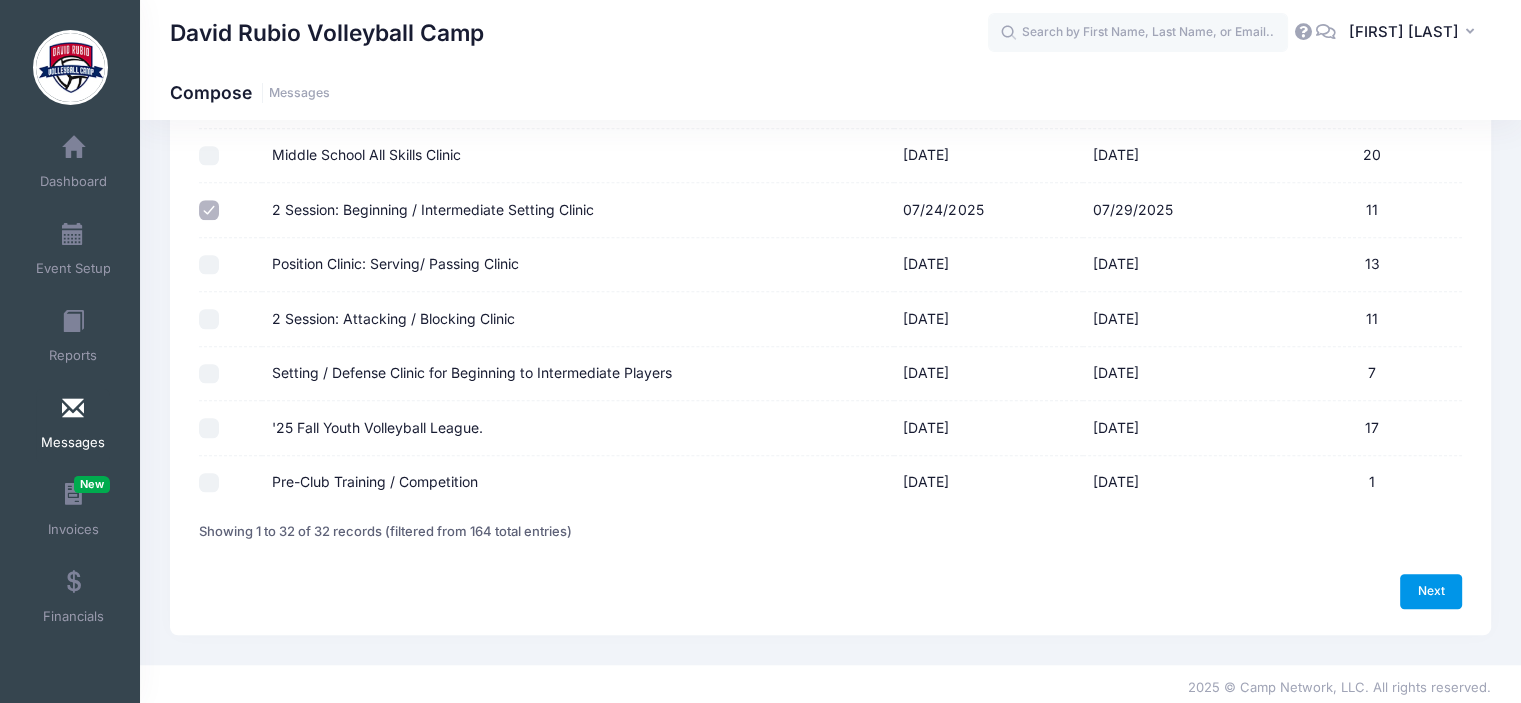 click on "Next" at bounding box center [1431, 591] 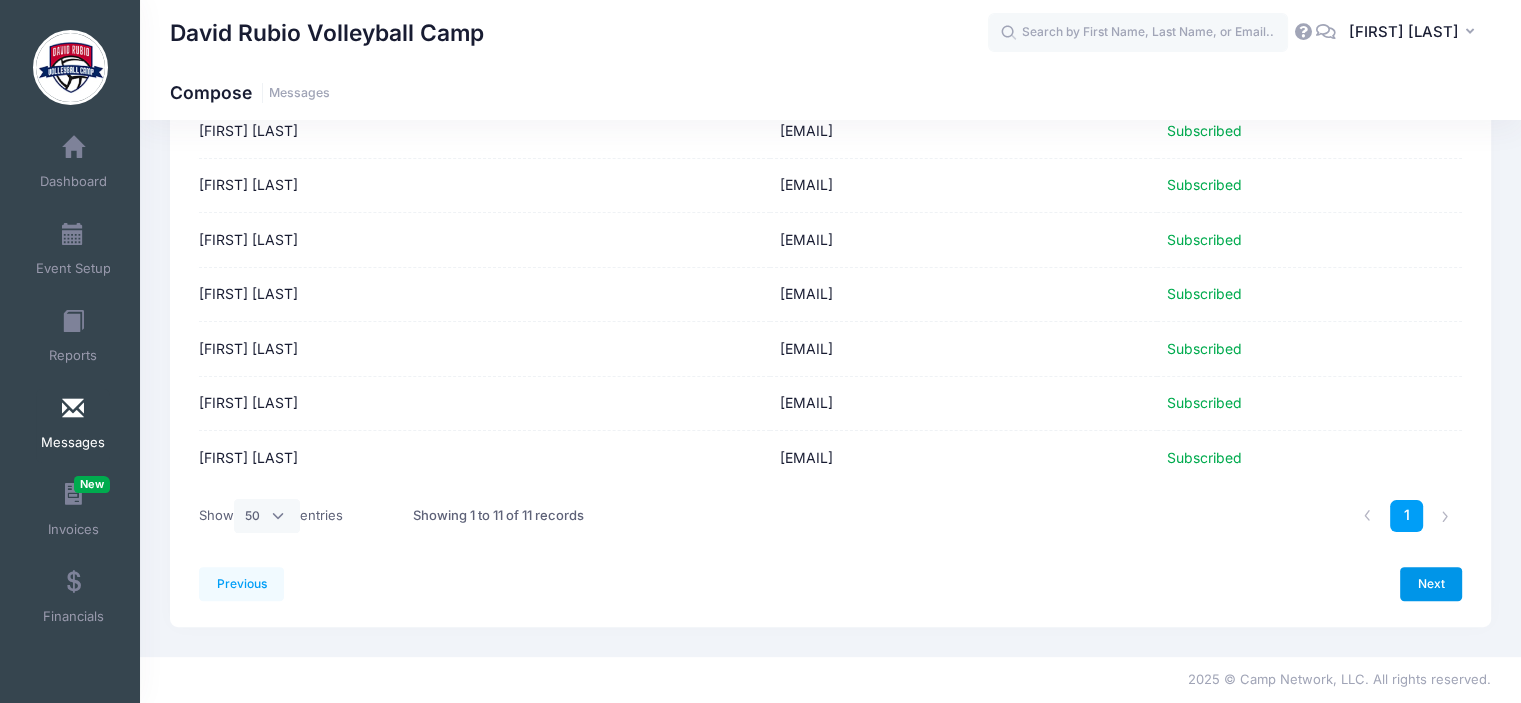 scroll, scrollTop: 0, scrollLeft: 0, axis: both 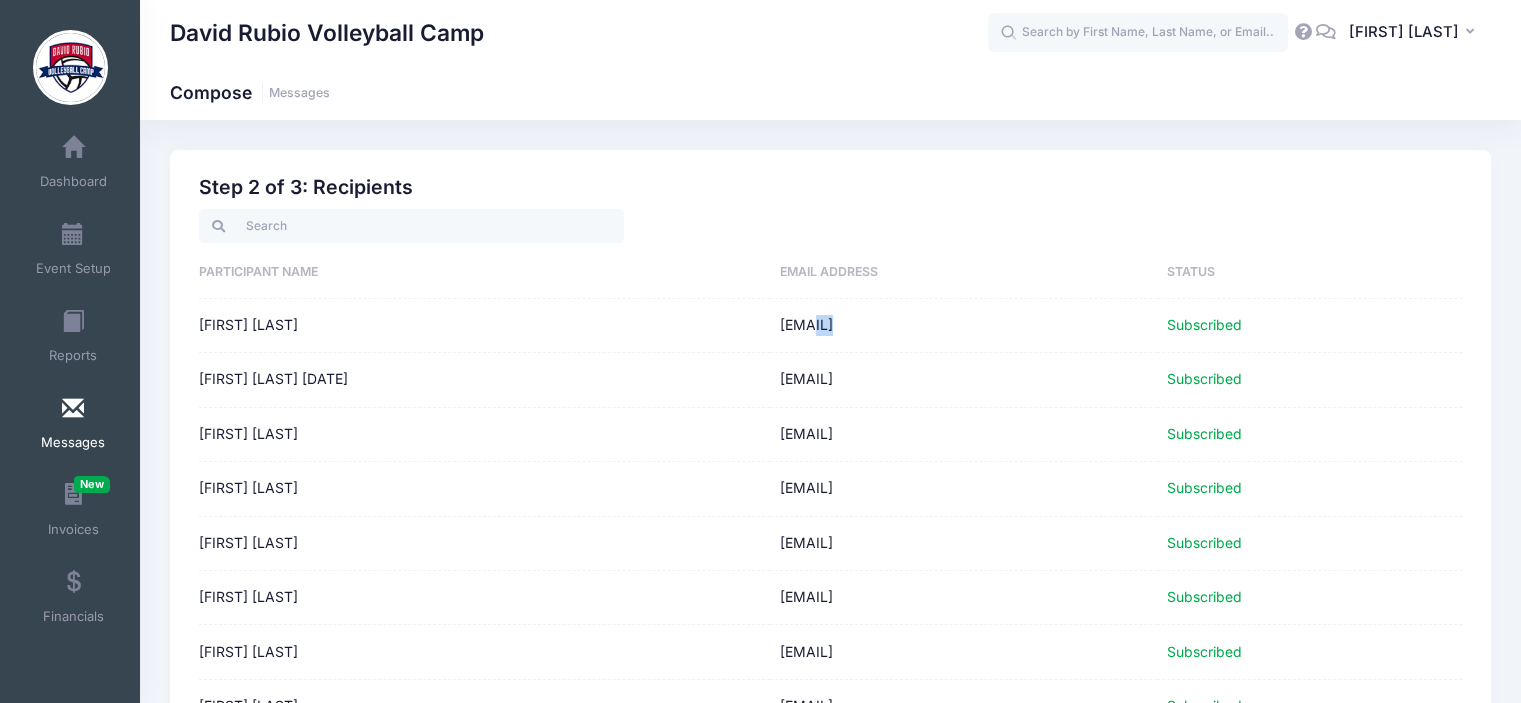 drag, startPoint x: 727, startPoint y: 332, endPoint x: 749, endPoint y: 335, distance: 22.203604 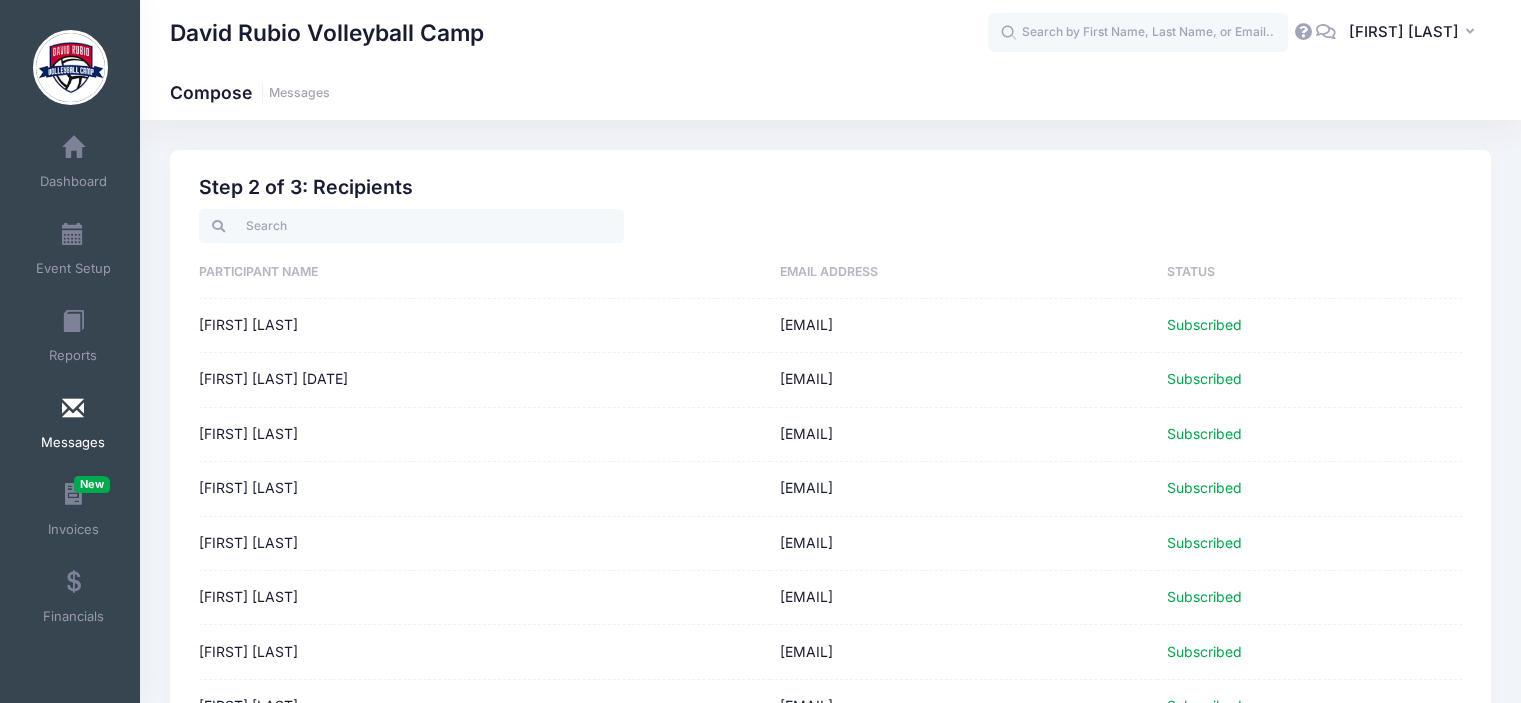 click on "amandakccarey@gmail.com" at bounding box center (963, 326) 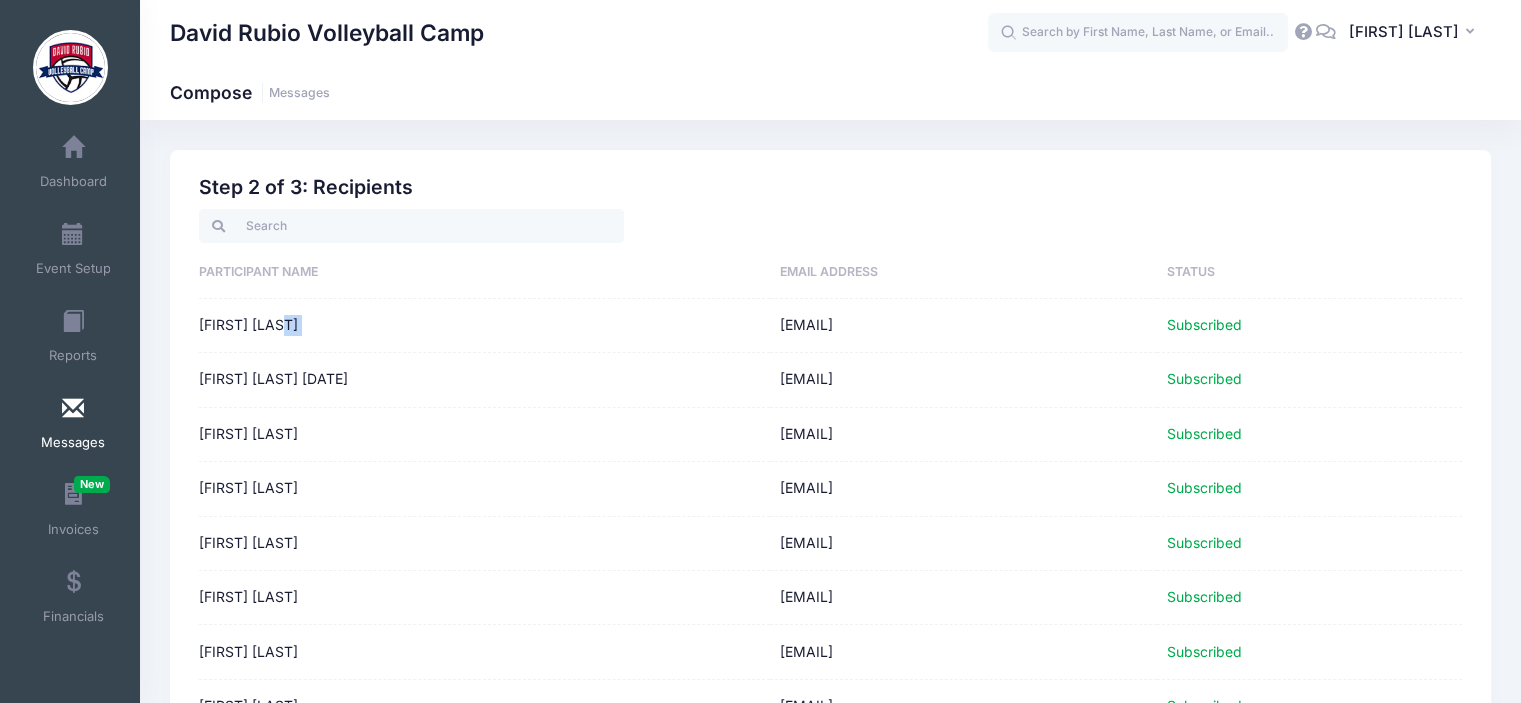 click on "Kinsey Carey amandakccarey@gmail.com Subscribed" at bounding box center [830, 326] 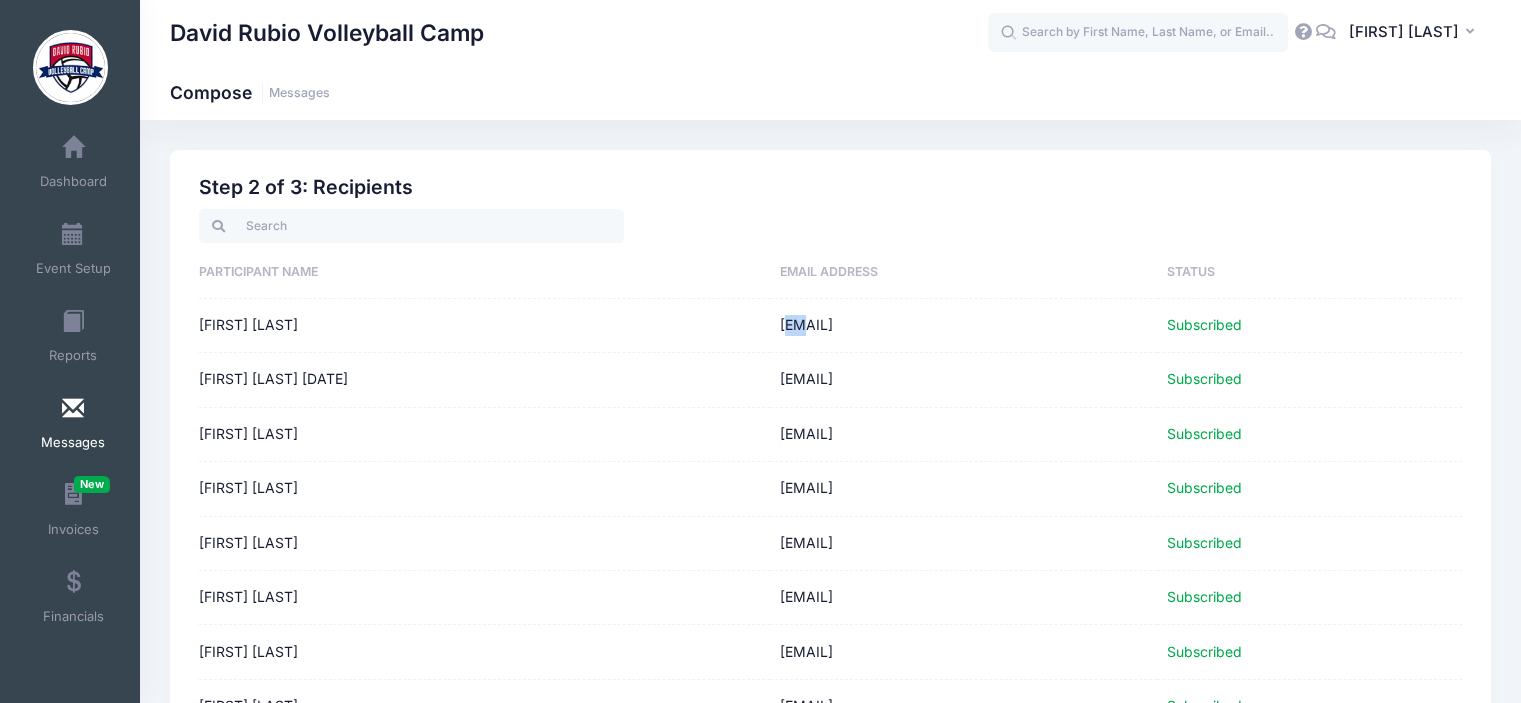 drag, startPoint x: 698, startPoint y: 326, endPoint x: 717, endPoint y: 327, distance: 19.026299 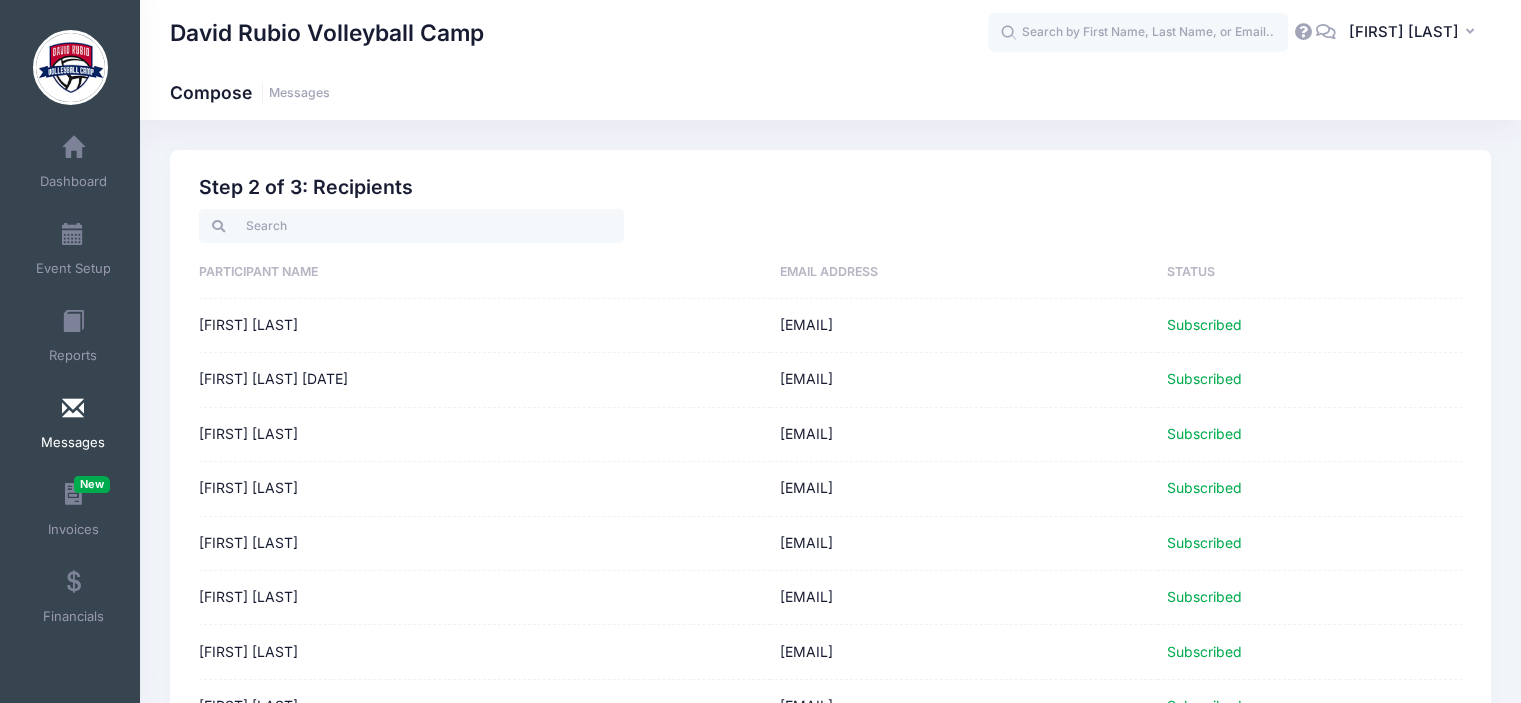 click on "Kinsey Carey" at bounding box center [484, 326] 